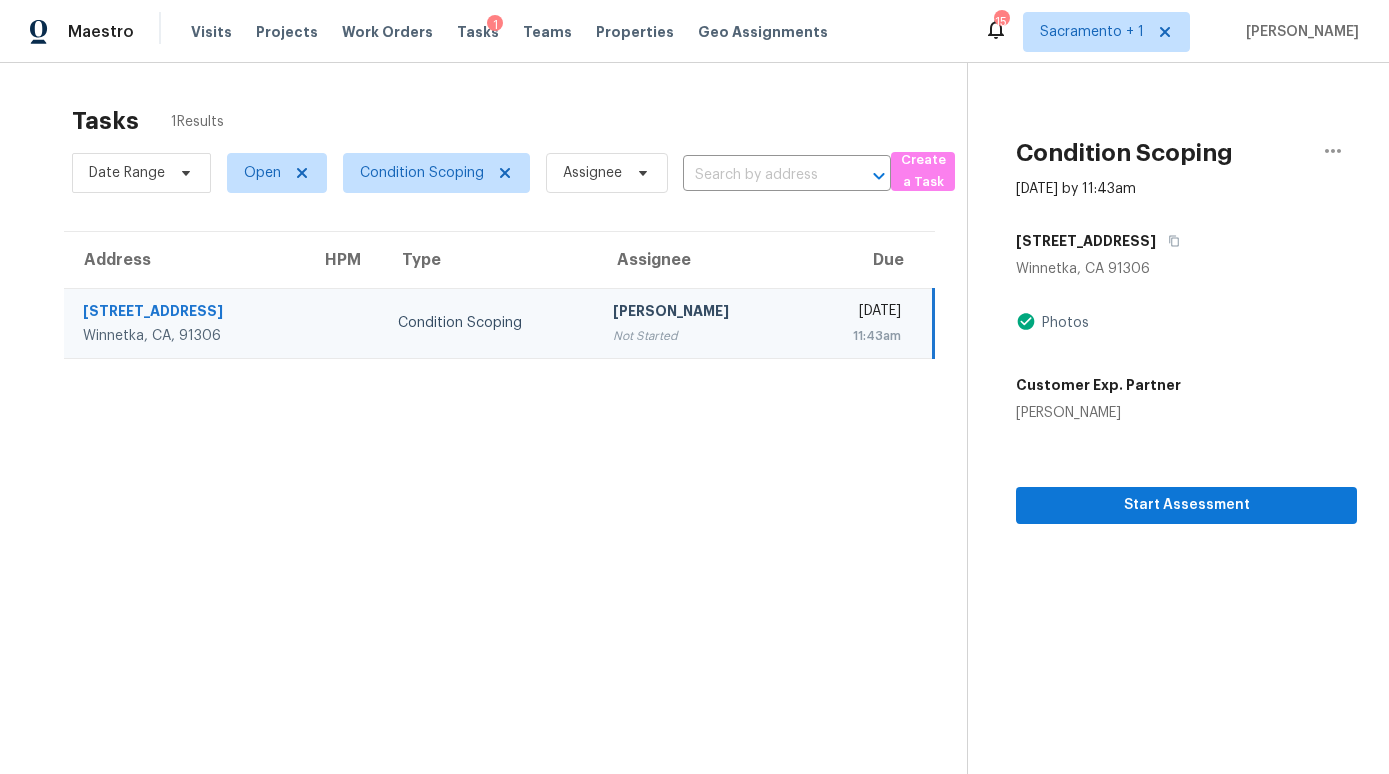 scroll, scrollTop: 0, scrollLeft: 0, axis: both 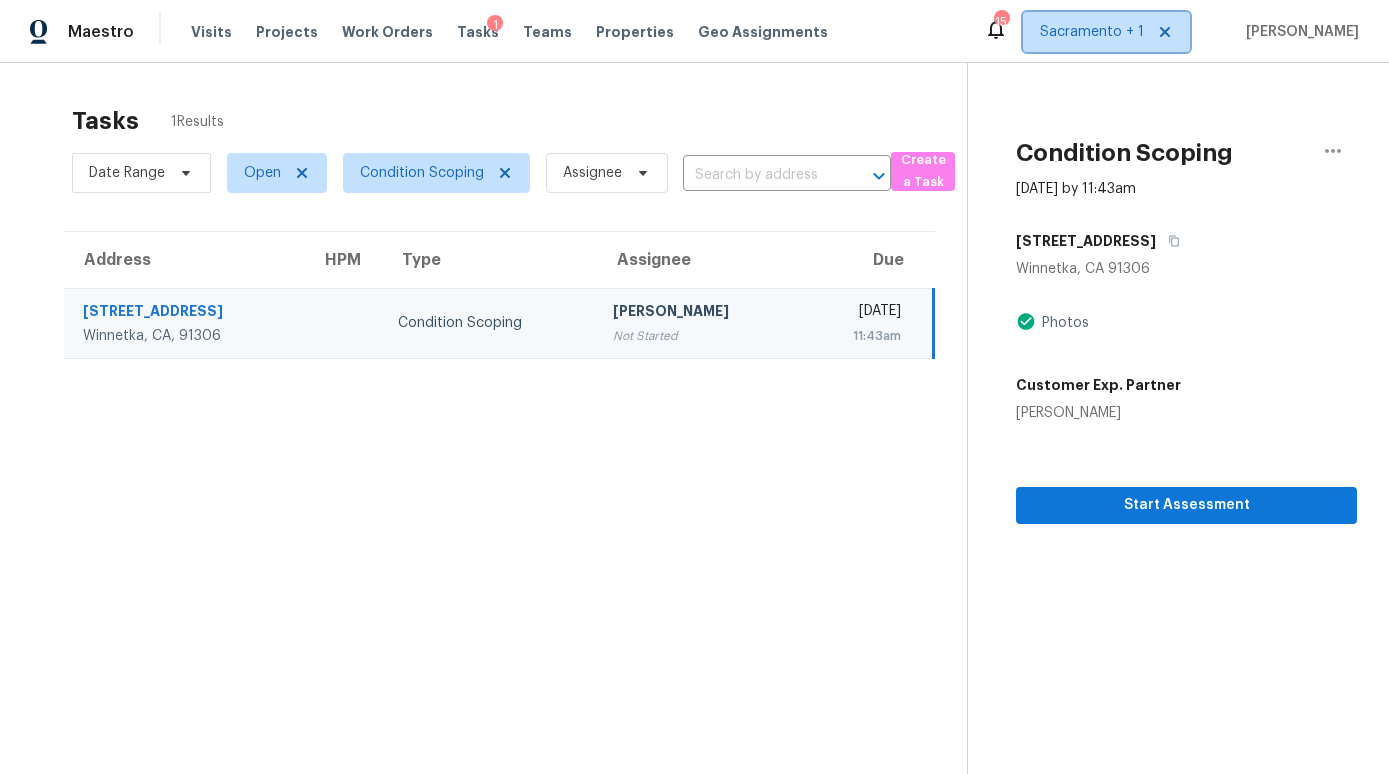 click on "Sacramento + 1" at bounding box center [1092, 32] 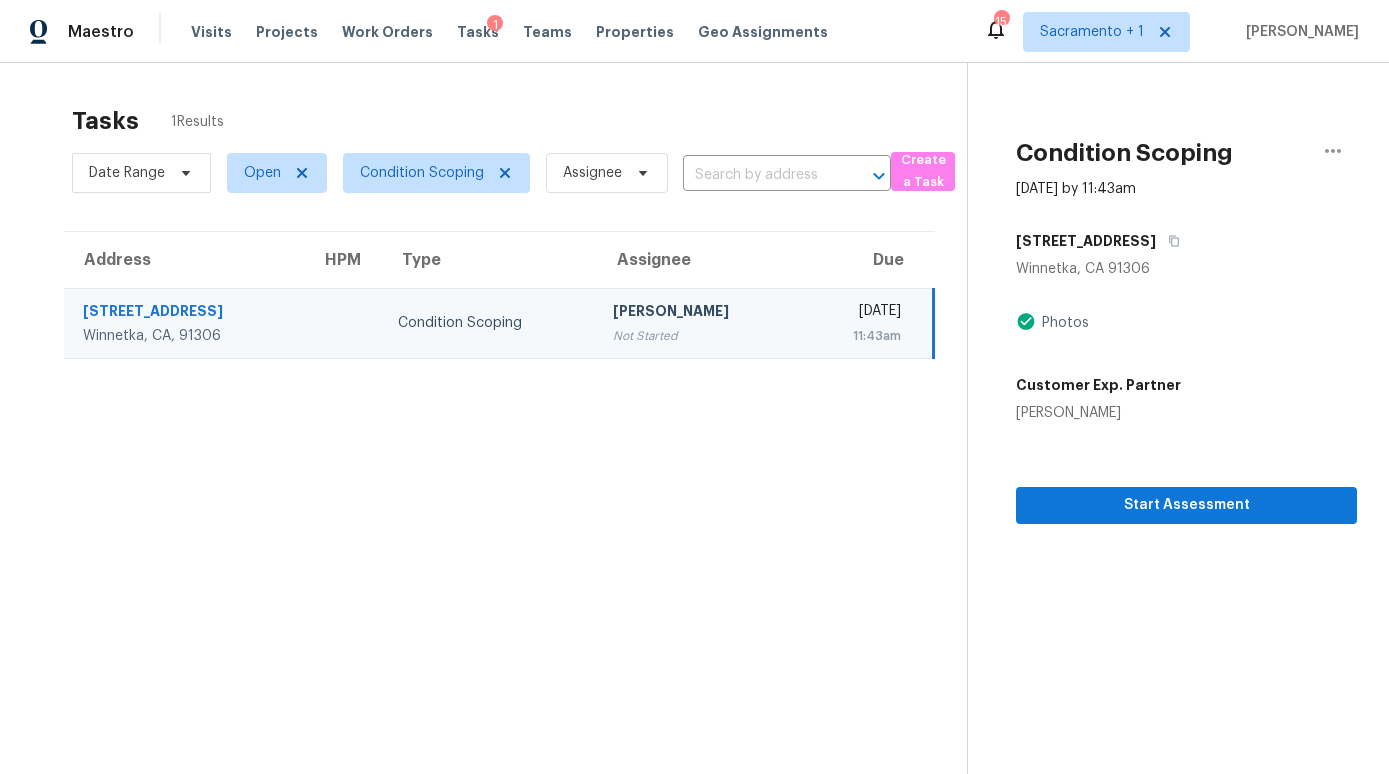 click on "Tasks 1  Results Date Range Open Condition Scoping Assignee ​ Create a Task Address HPM Type Assignee Due [STREET_ADDRESS] Condition Scoping [PERSON_NAME] Not Started [DATE] 11:43am Condition Scoping [DATE] by 11:43am [STREET_ADDRESS] Photos Customer Exp. Partner [PERSON_NAME] Start Assessment" at bounding box center [694, 450] 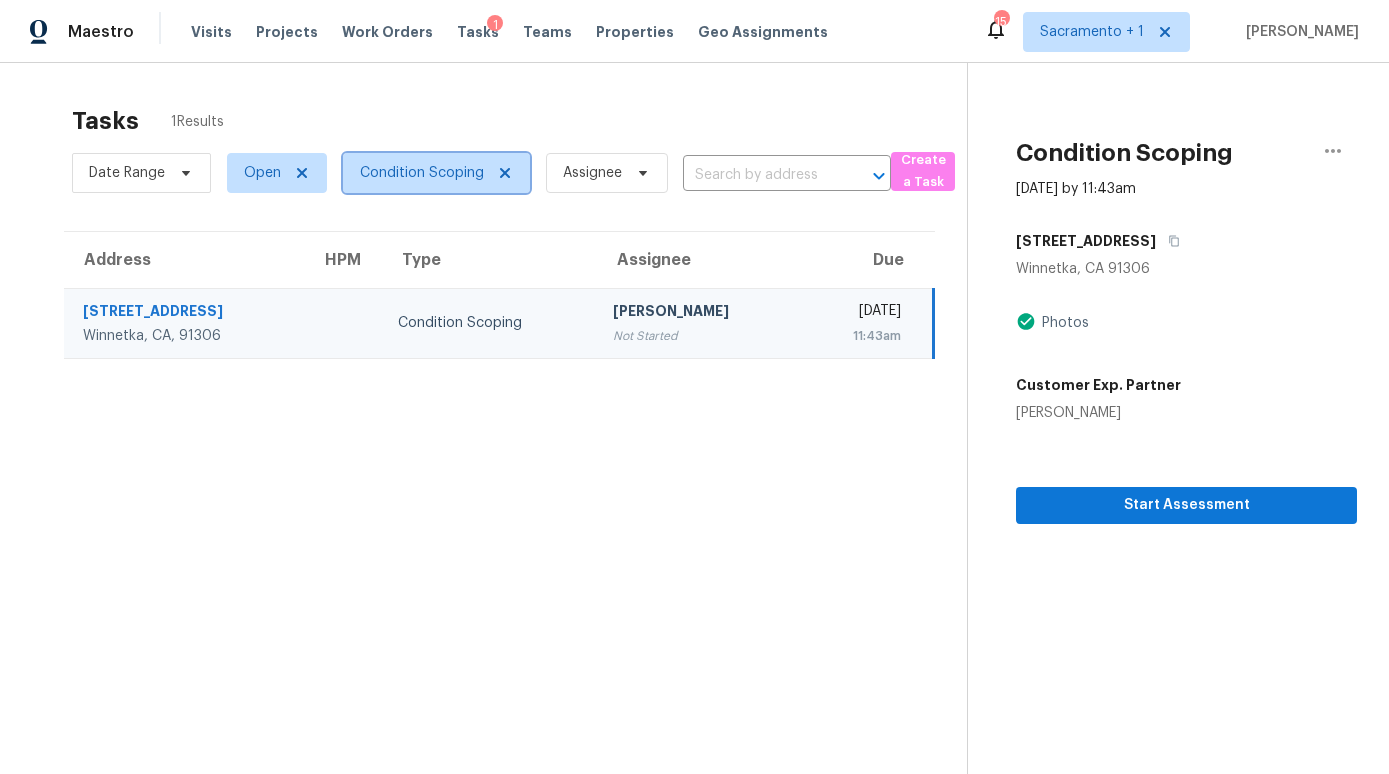 click on "Condition Scoping" at bounding box center [422, 173] 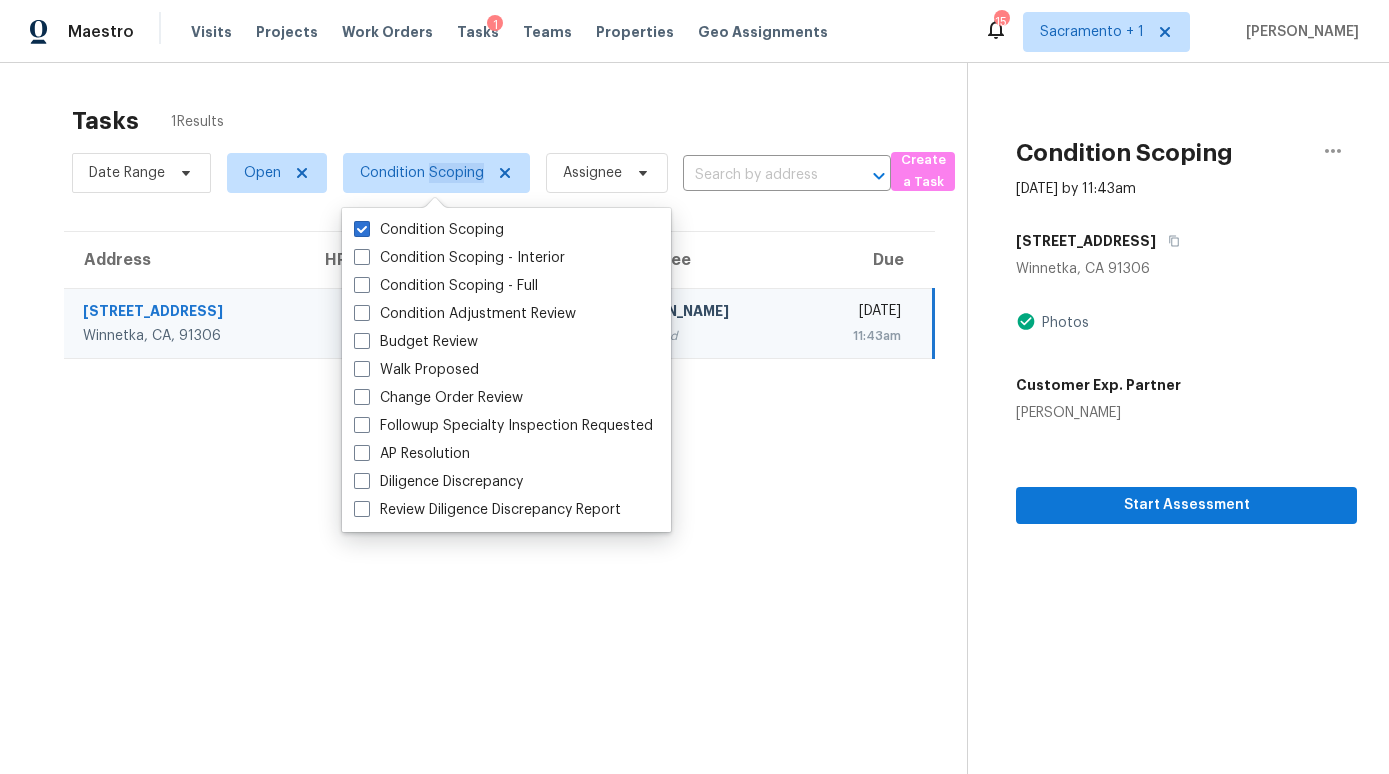 click on "Condition Scoping" at bounding box center (422, 173) 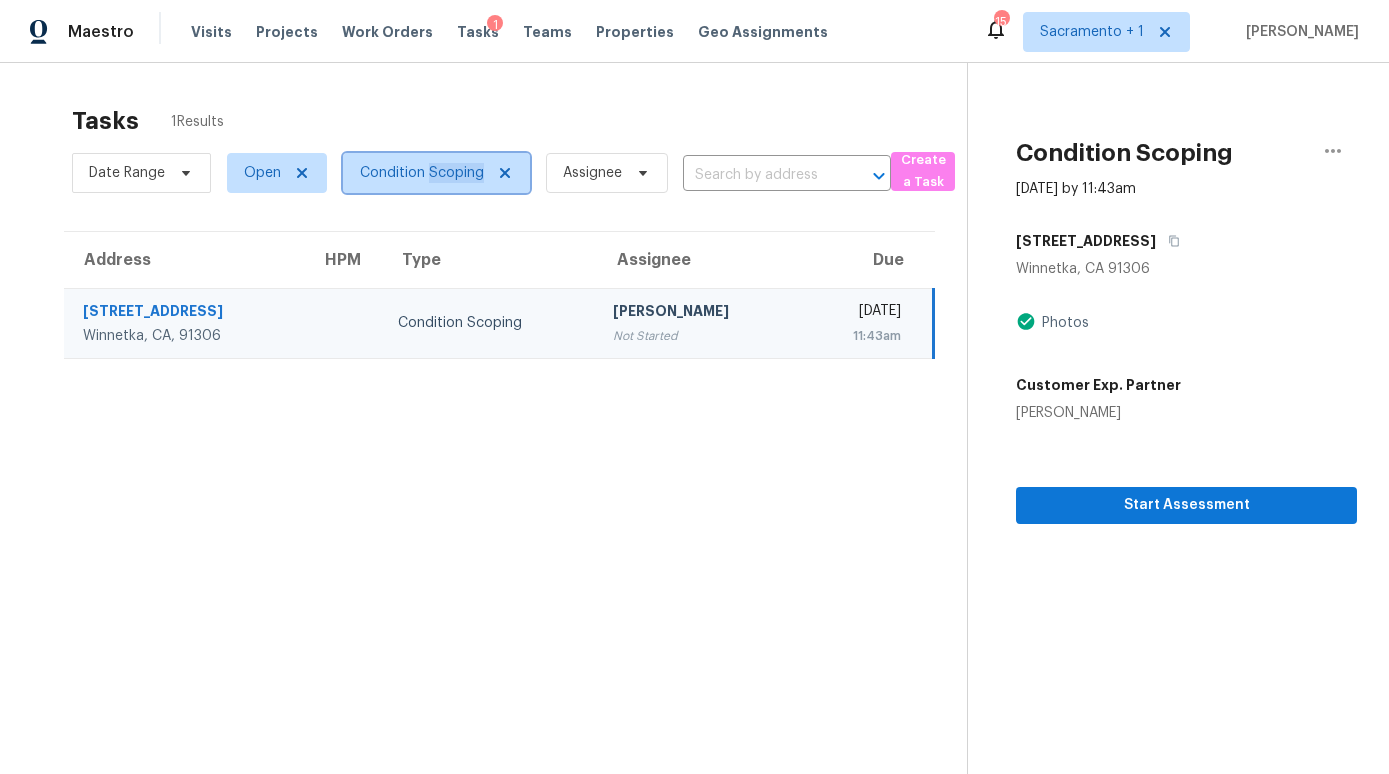click on "Condition Scoping" at bounding box center [422, 173] 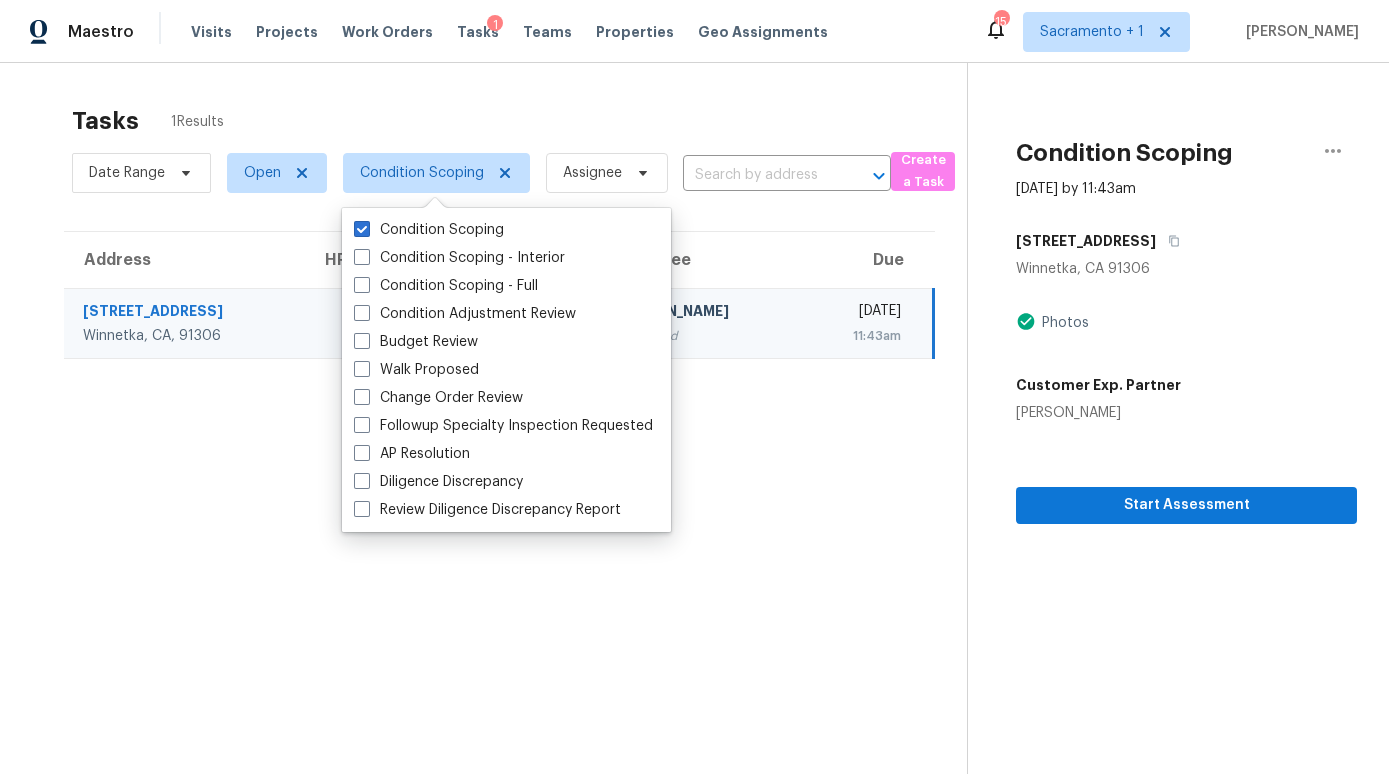 click on "Tasks 1  Results Date Range Open Condition Scoping Assignee ​ Create a Task Address HPM Type Assignee Due [STREET_ADDRESS] Condition Scoping [PERSON_NAME] Not Started [DATE] 11:43am" at bounding box center [499, 466] 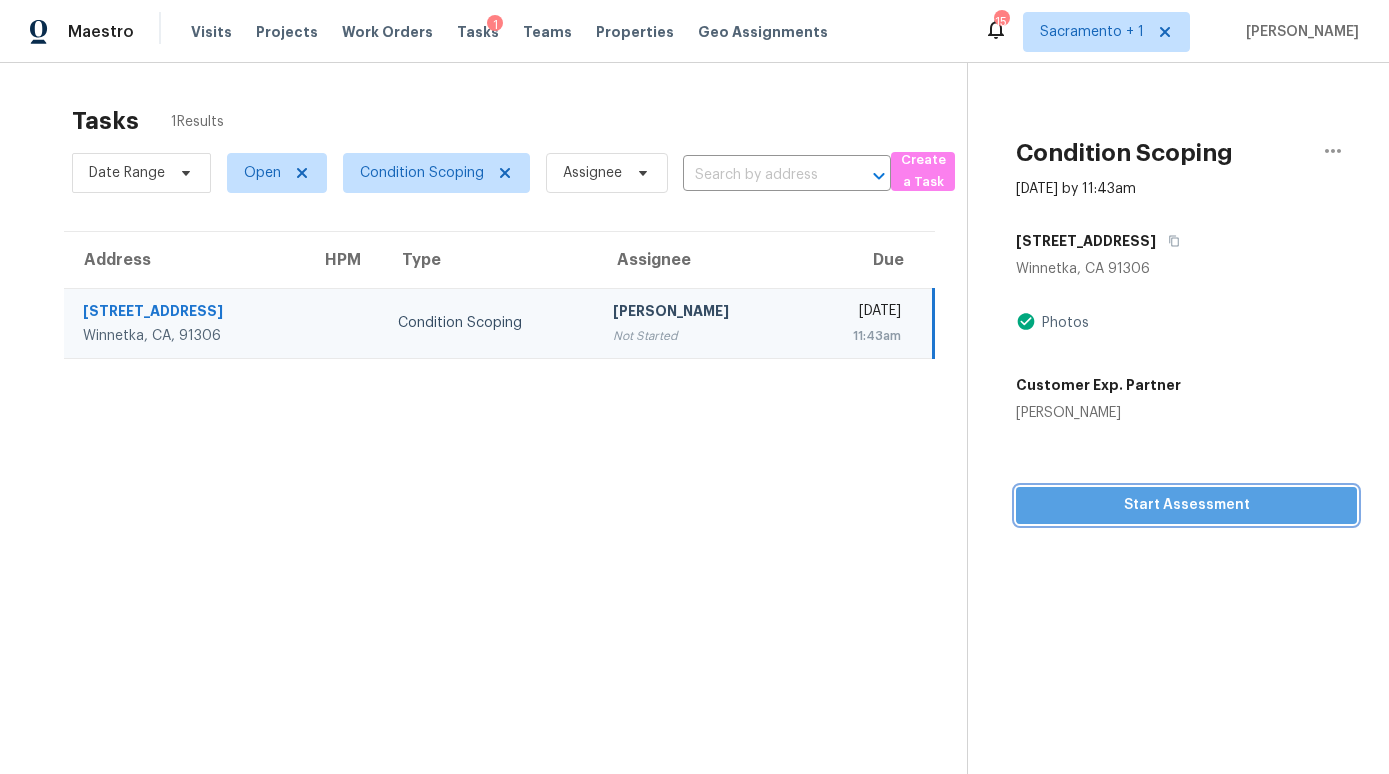 click on "Start Assessment" at bounding box center (1186, 505) 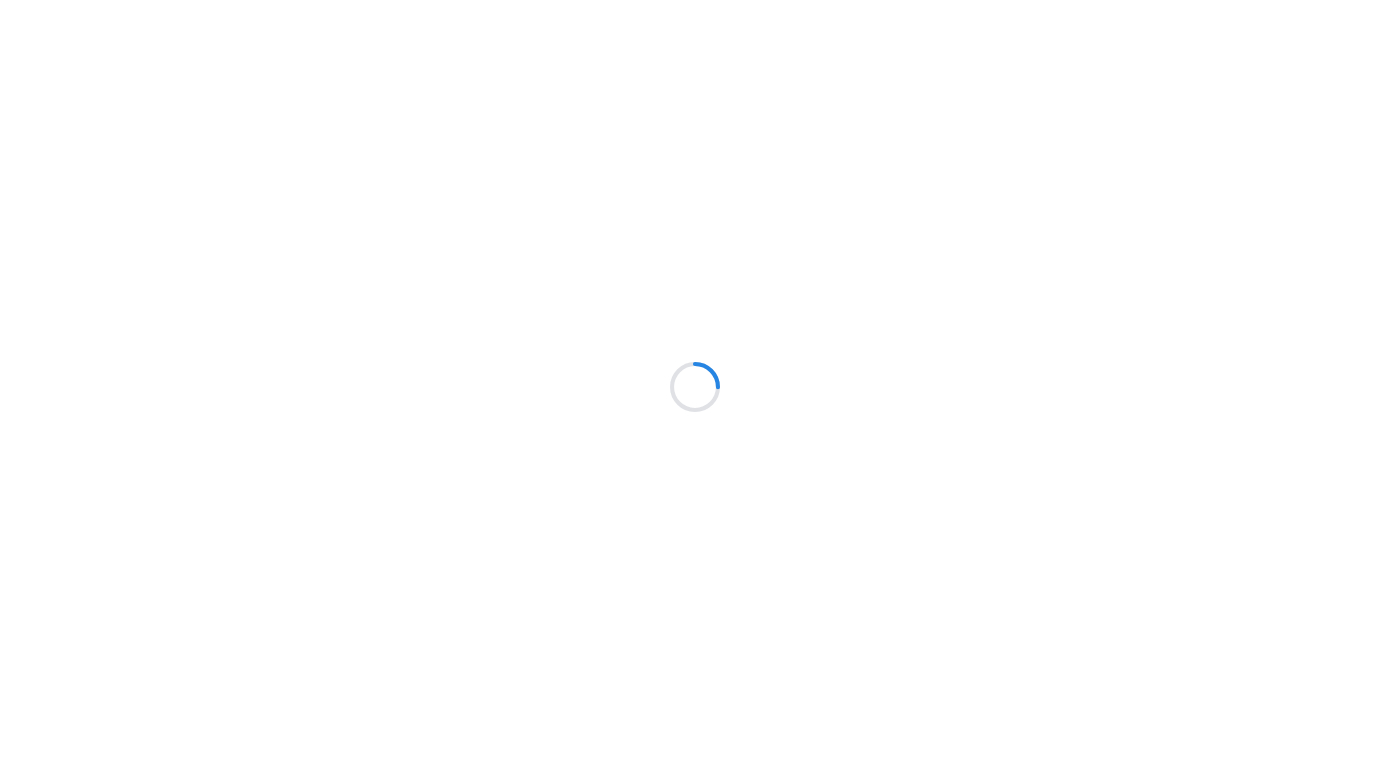 scroll, scrollTop: 0, scrollLeft: 0, axis: both 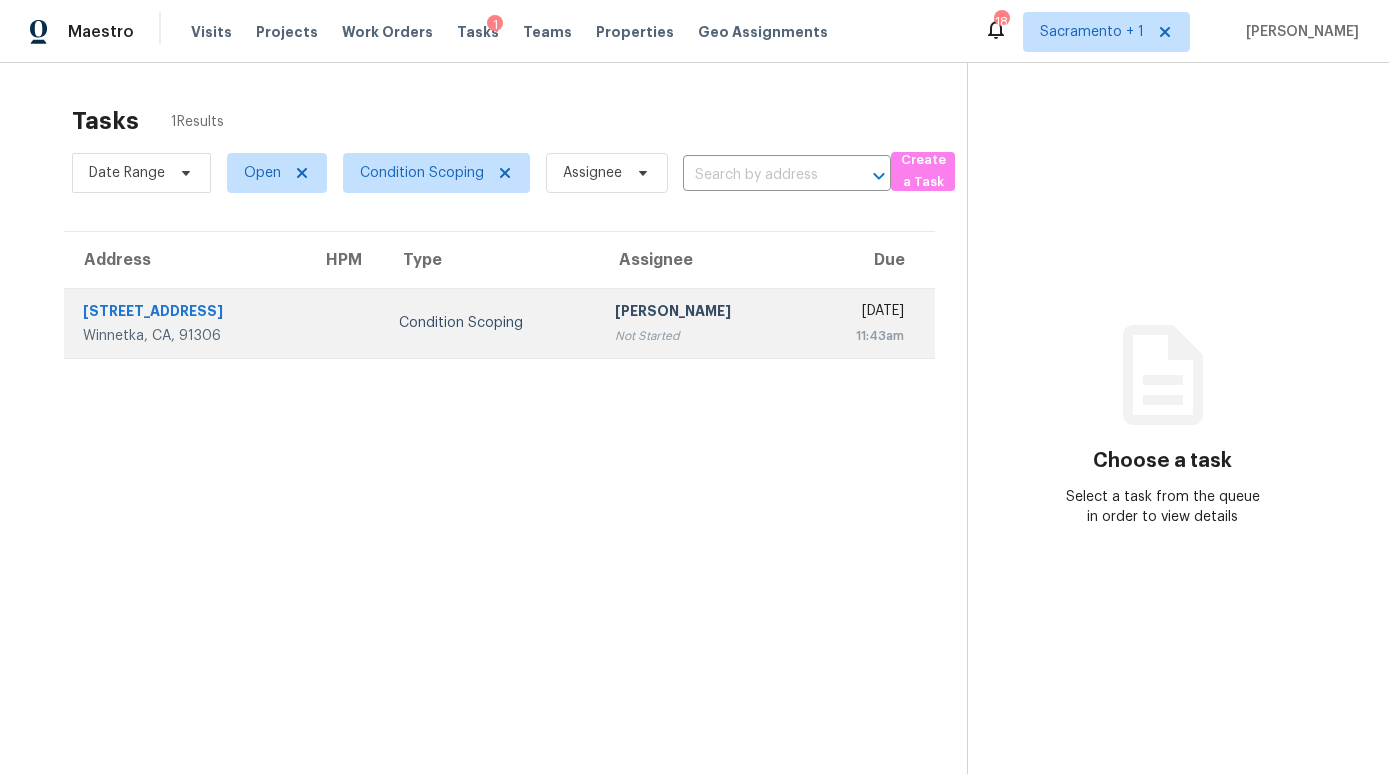 click on "Condition Scoping" at bounding box center [491, 323] 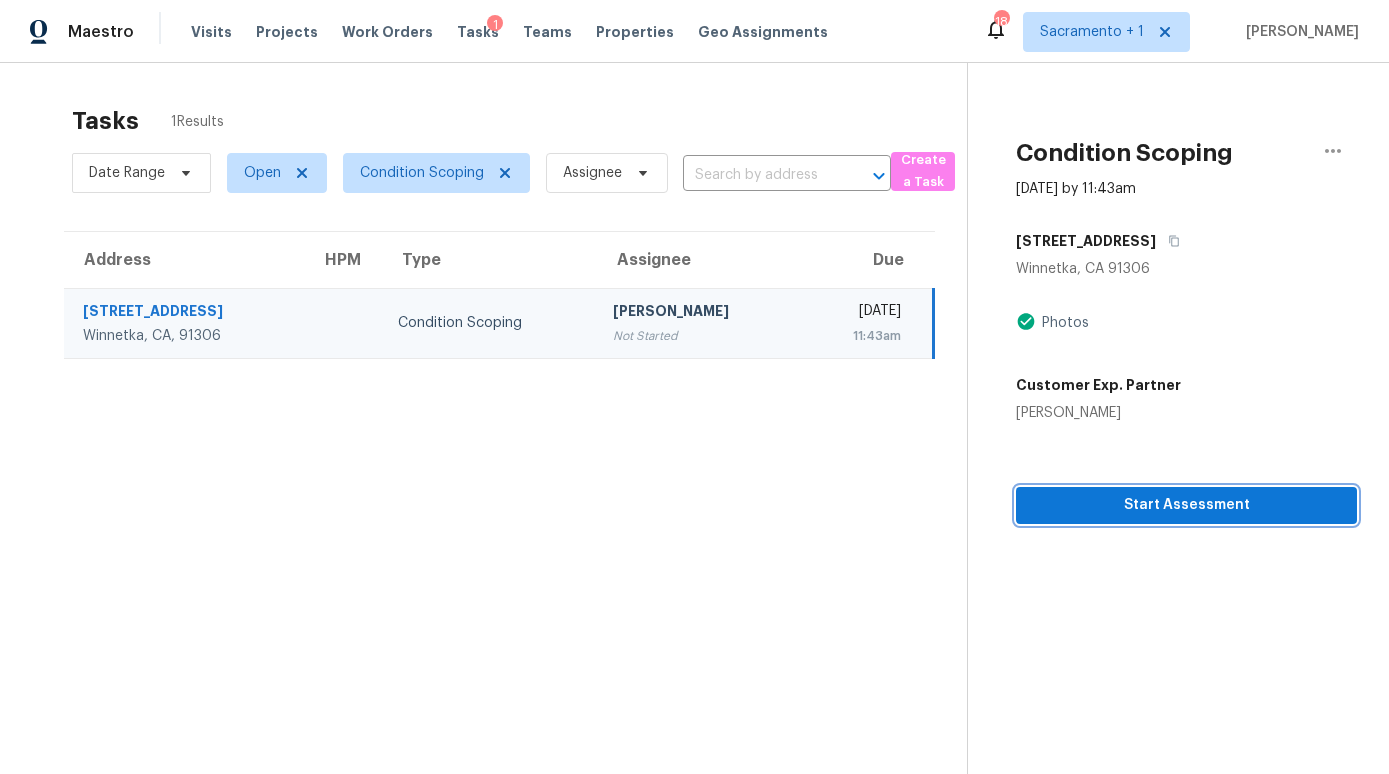 click on "Start Assessment" at bounding box center (1186, 505) 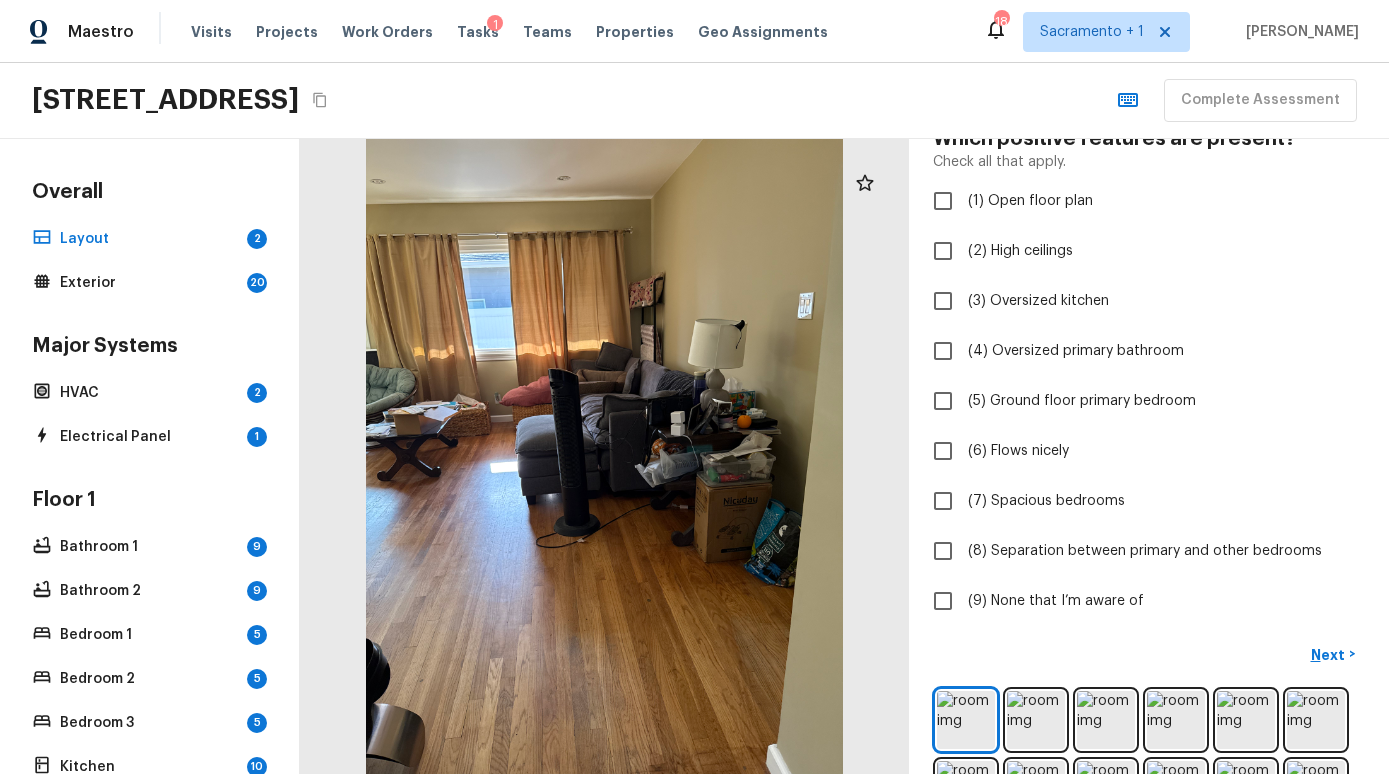 scroll, scrollTop: 130, scrollLeft: 0, axis: vertical 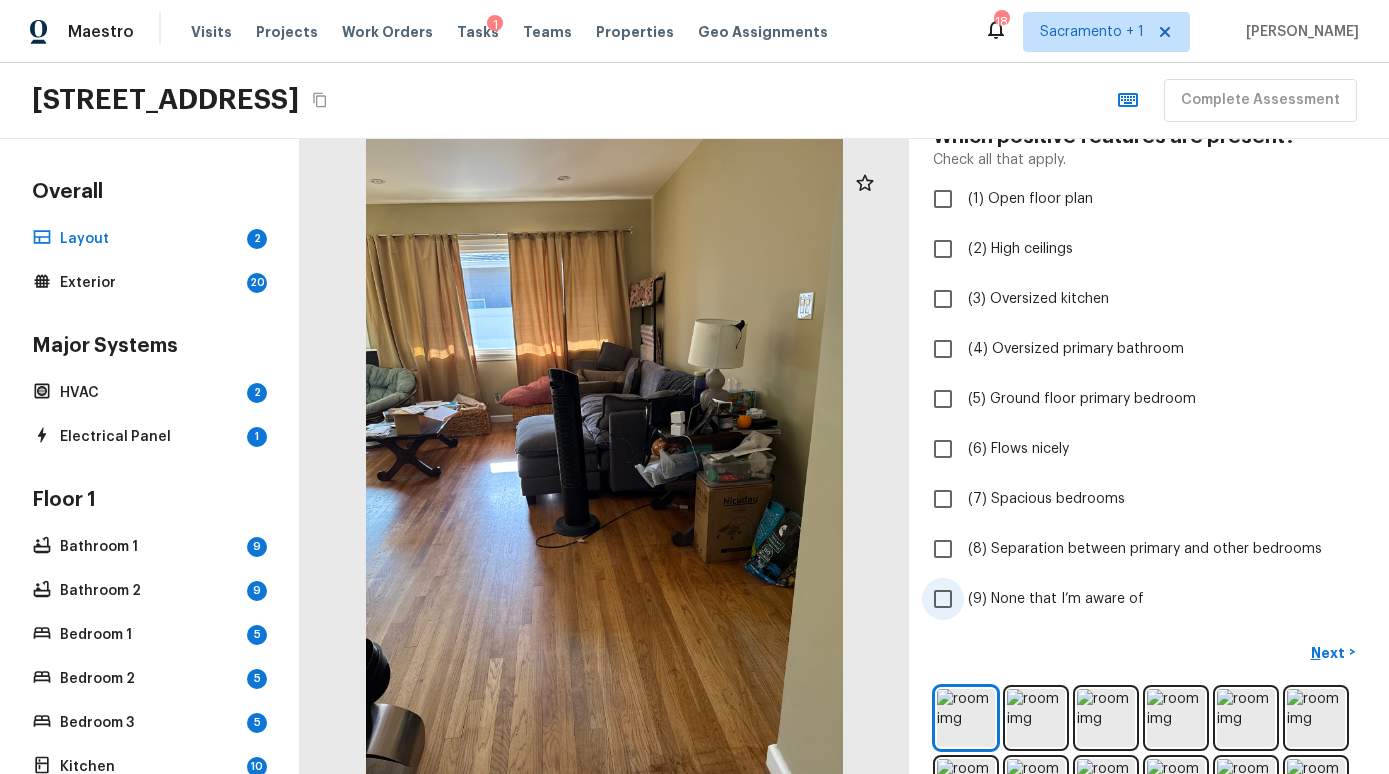 click on "(9) None that I’m aware of" at bounding box center (1056, 599) 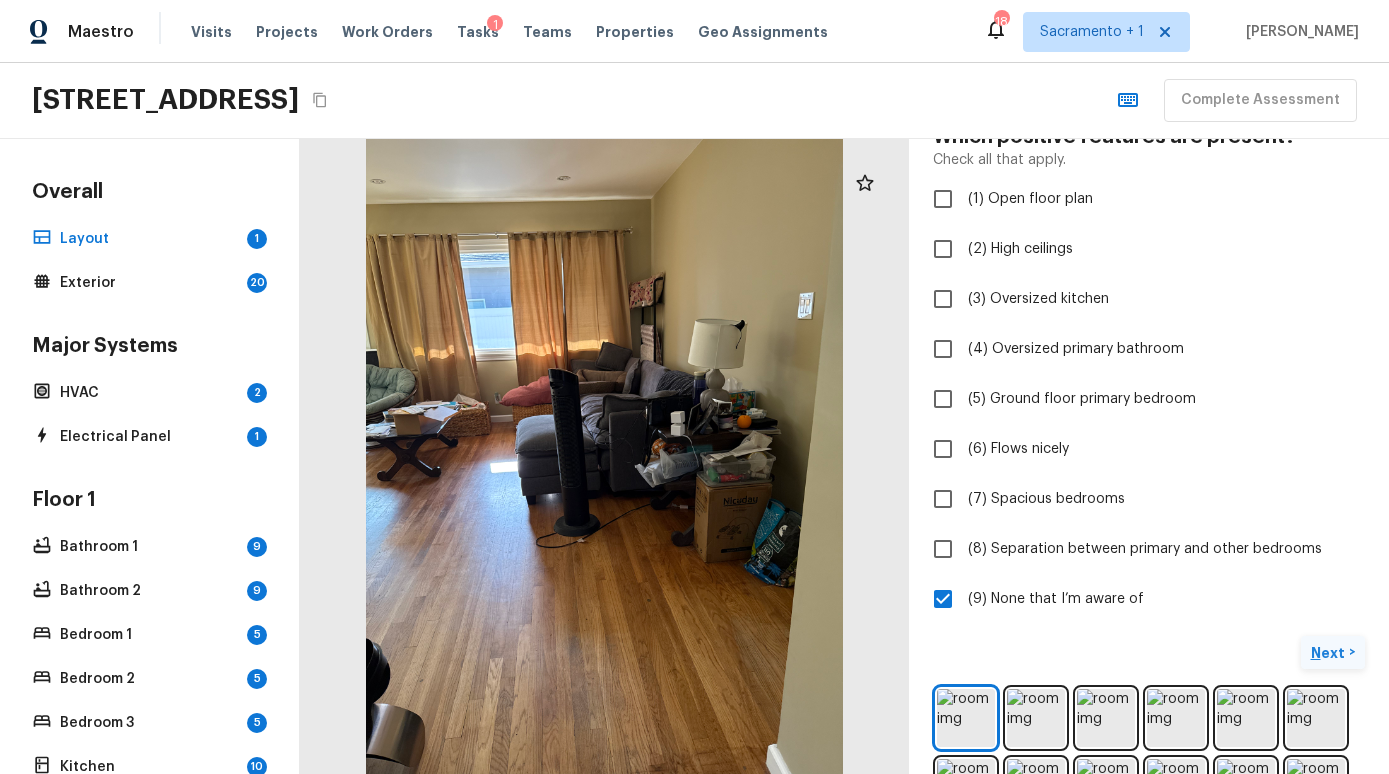 click on "Next" at bounding box center [1330, 653] 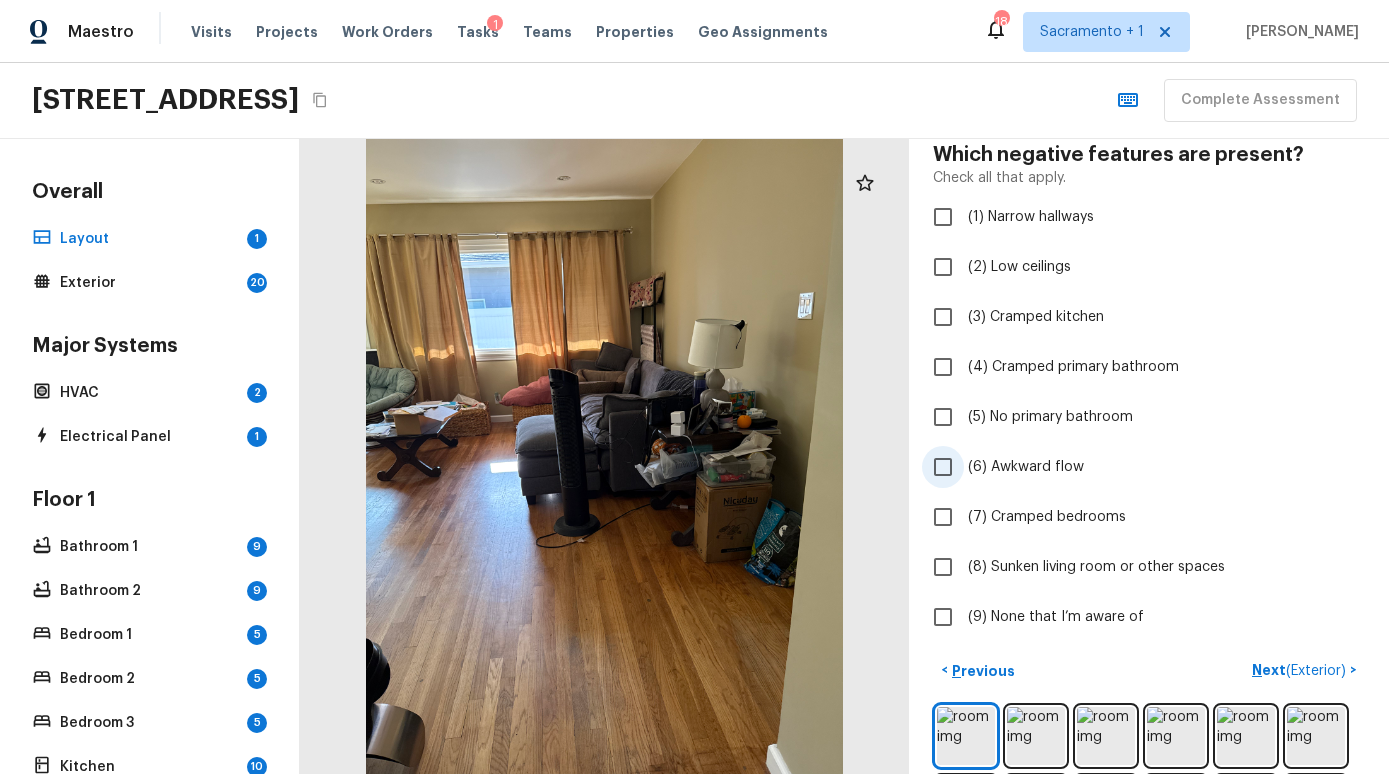 scroll, scrollTop: 95, scrollLeft: 0, axis: vertical 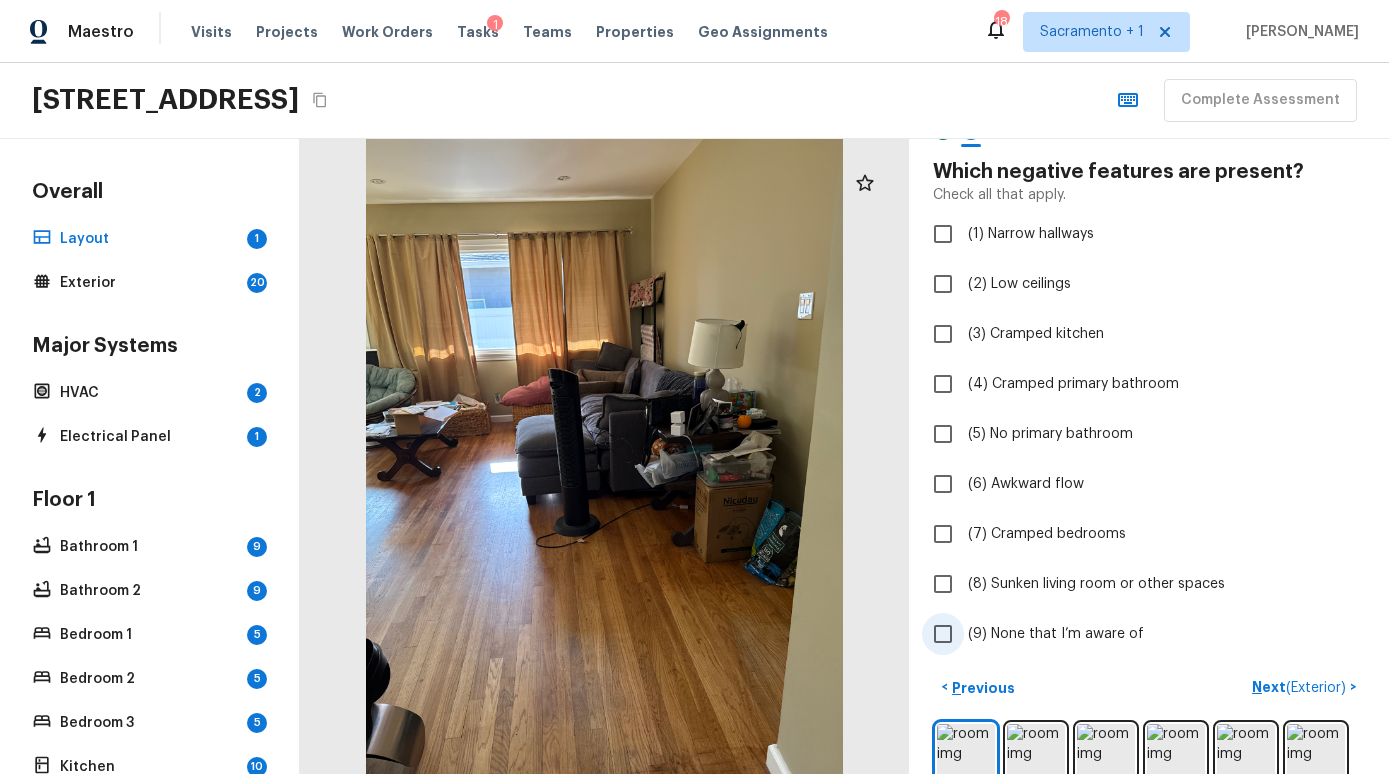 click on "(9) None that I’m aware of" at bounding box center (1056, 634) 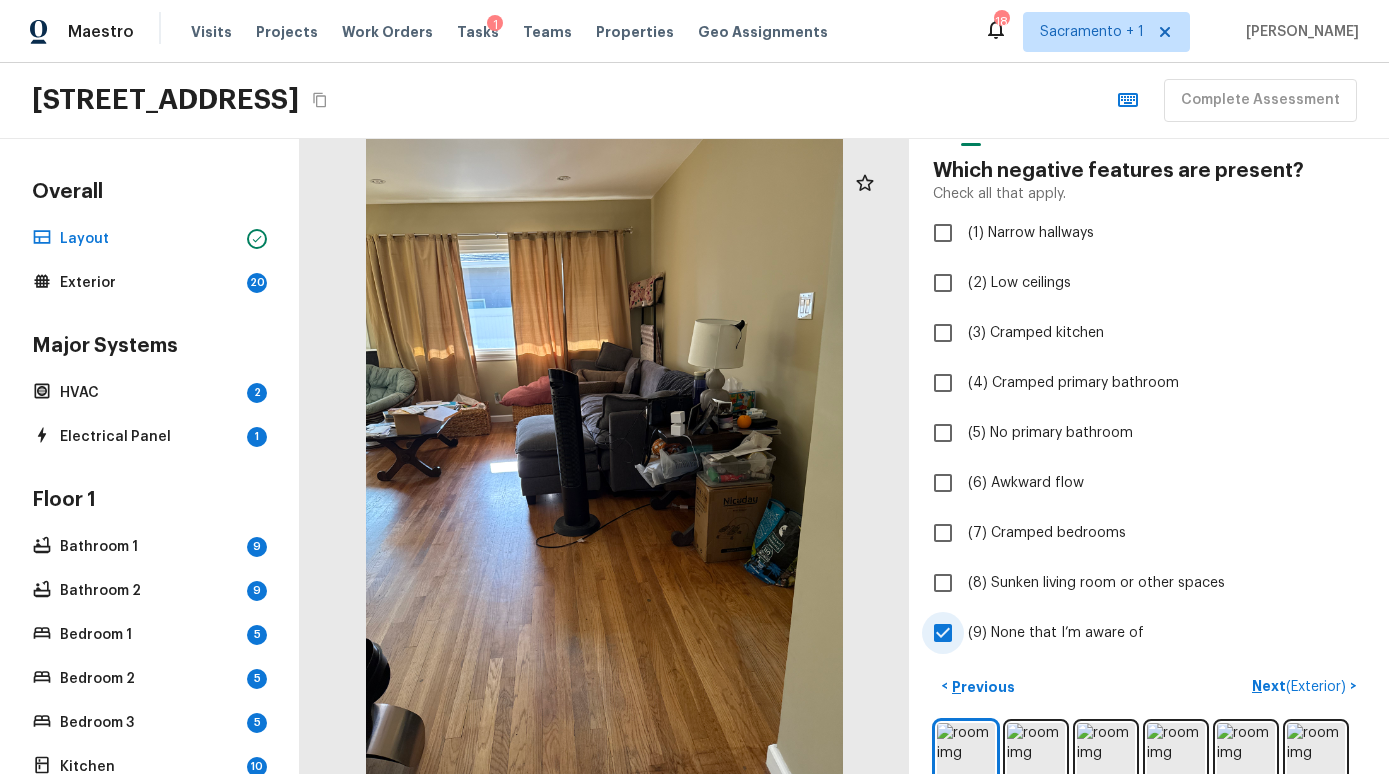 scroll, scrollTop: 94, scrollLeft: 0, axis: vertical 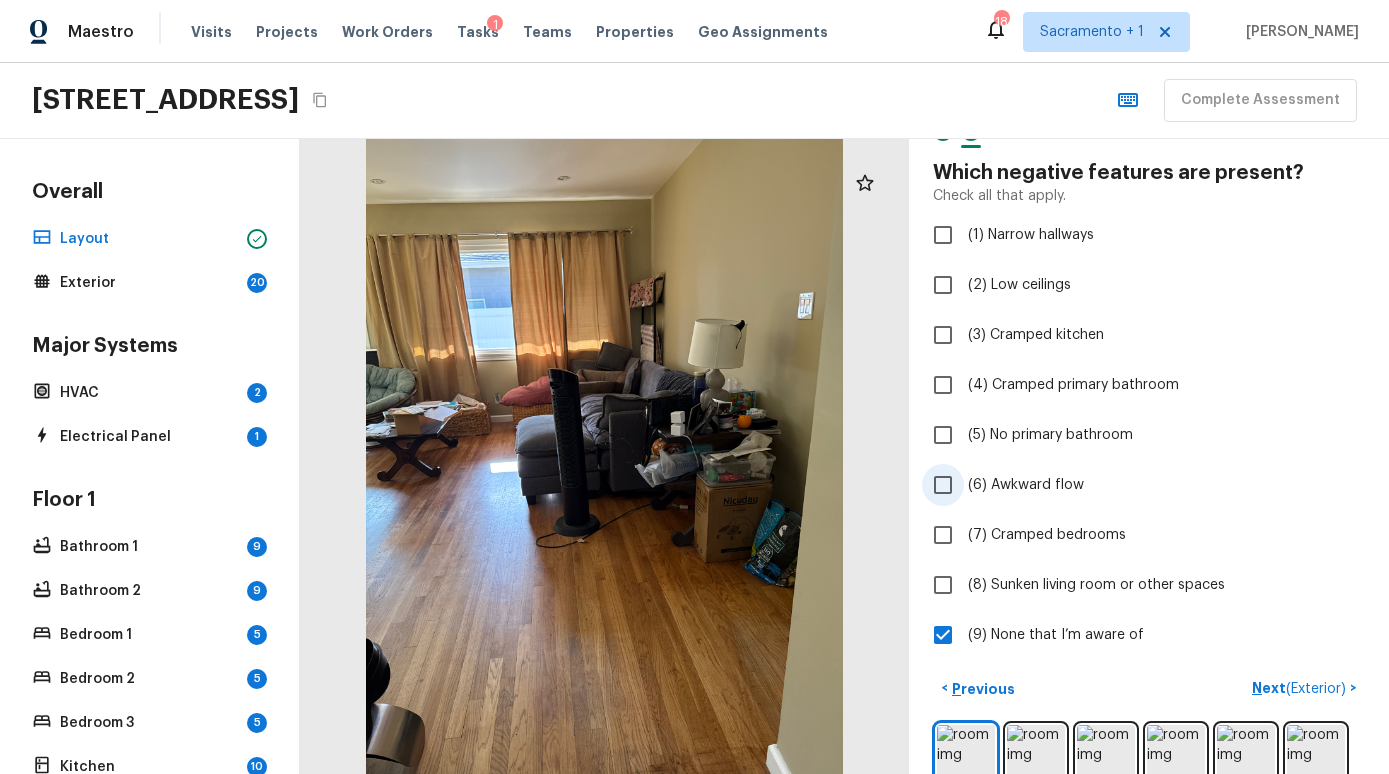 click on "(6) Awkward flow" at bounding box center [1026, 485] 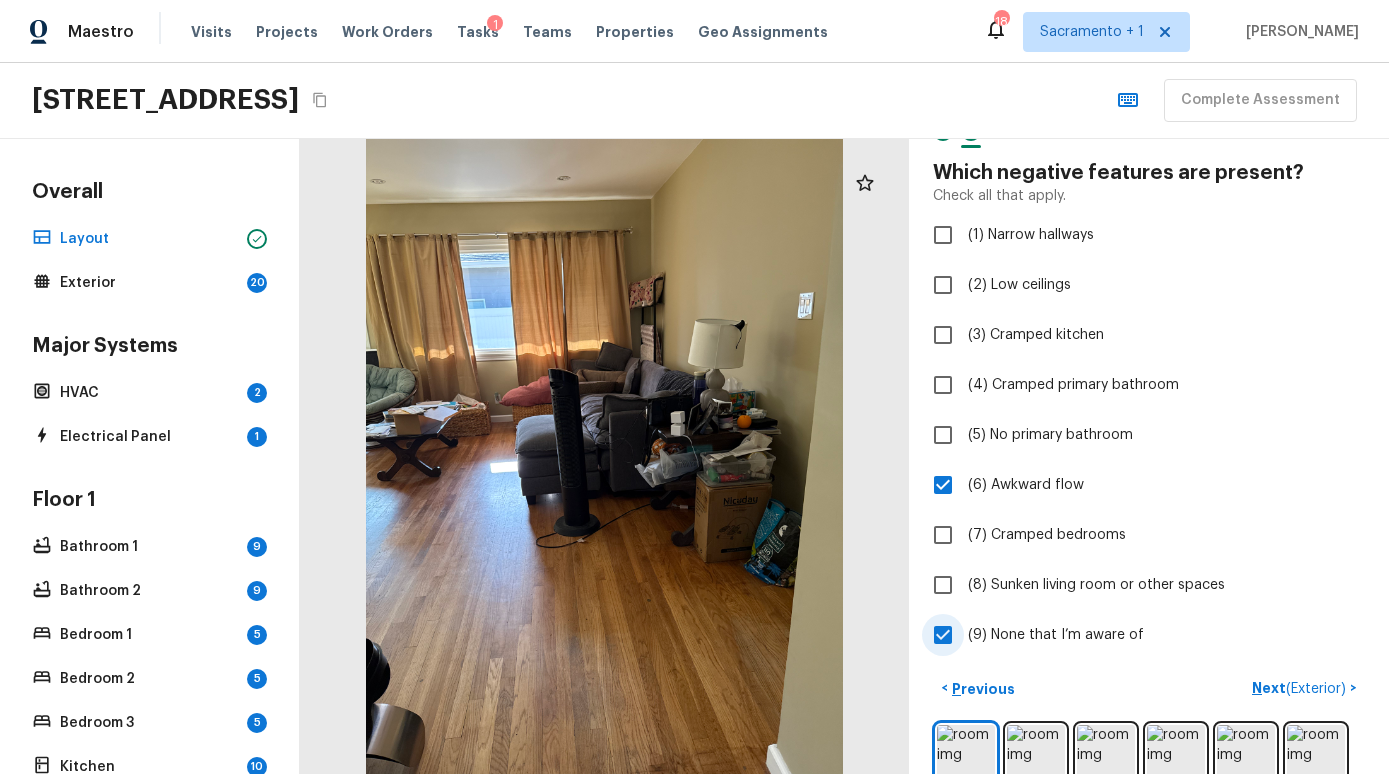 click on "(9) None that I’m aware of" at bounding box center [1056, 635] 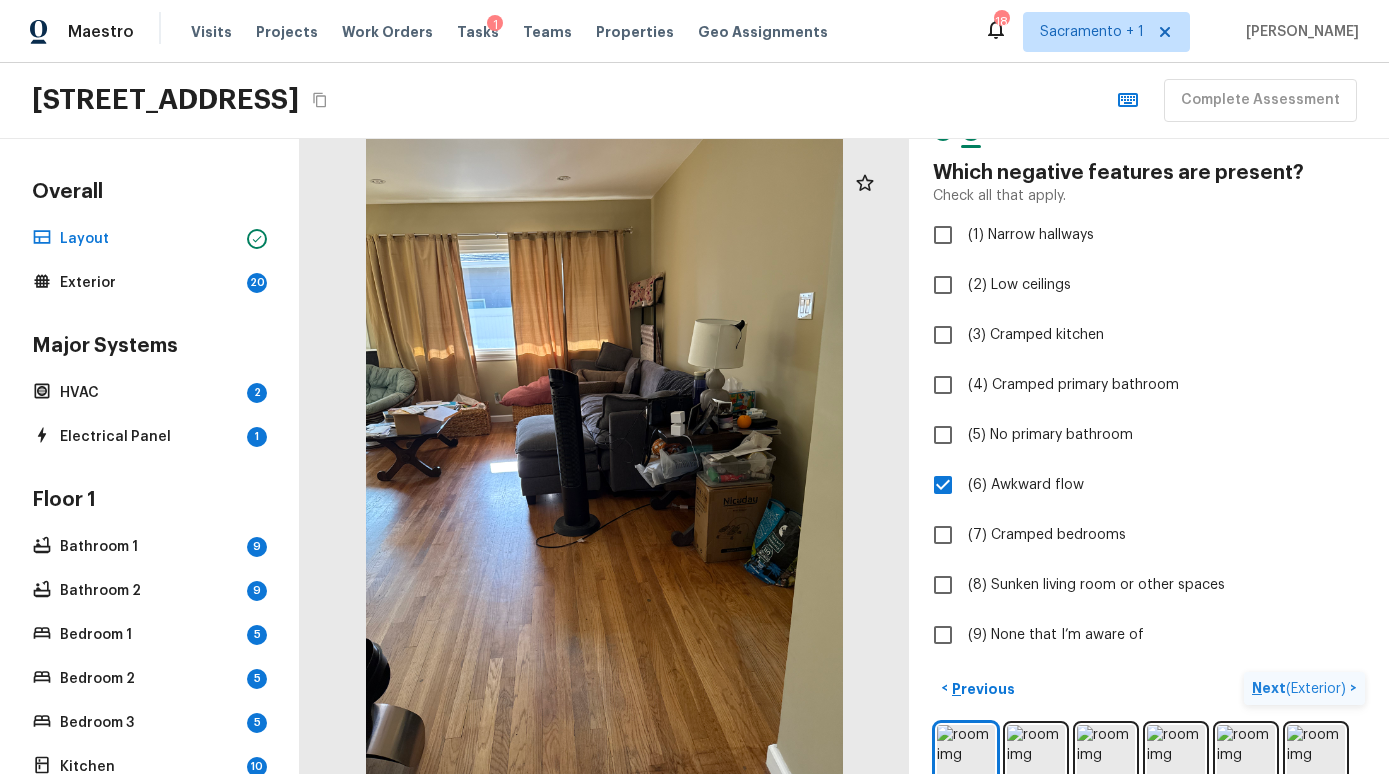 click on "( Exterior )" at bounding box center [1316, 689] 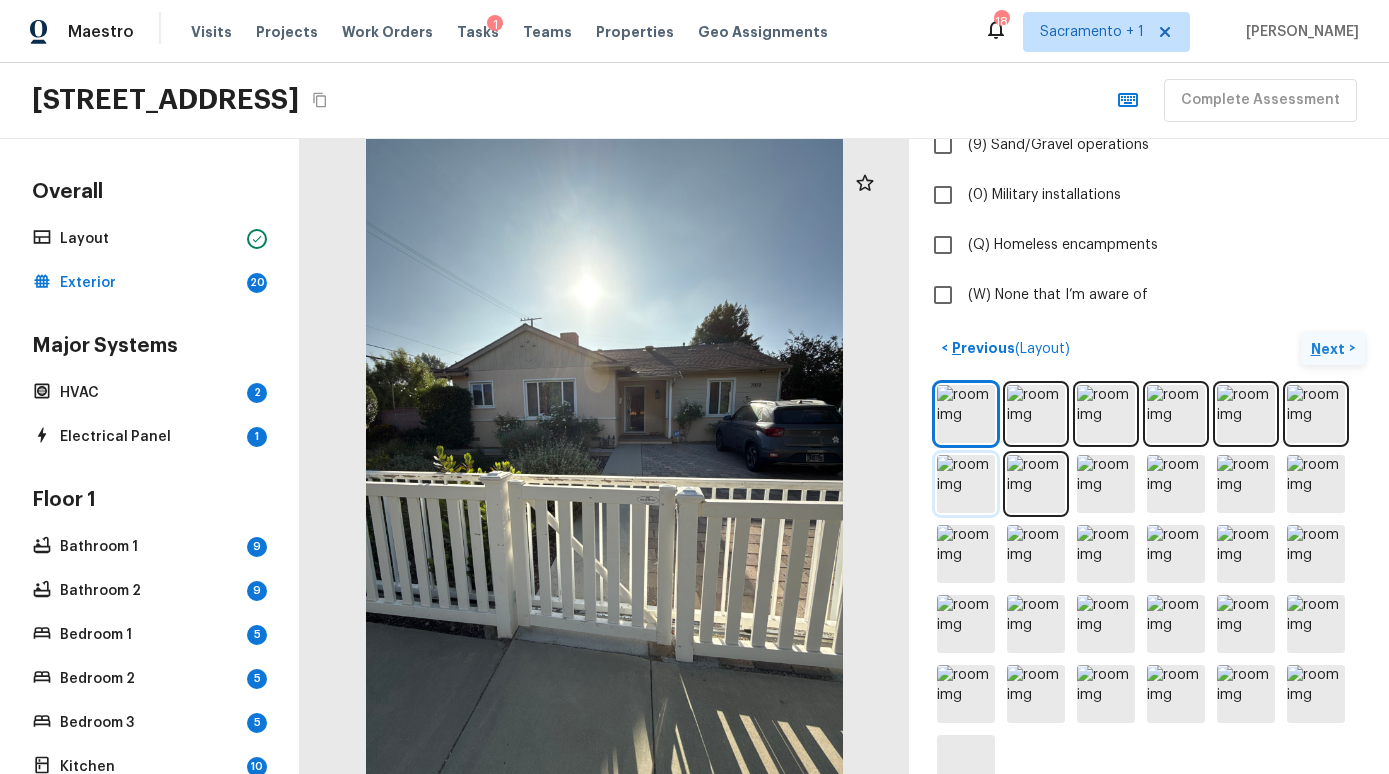 scroll, scrollTop: 668, scrollLeft: 0, axis: vertical 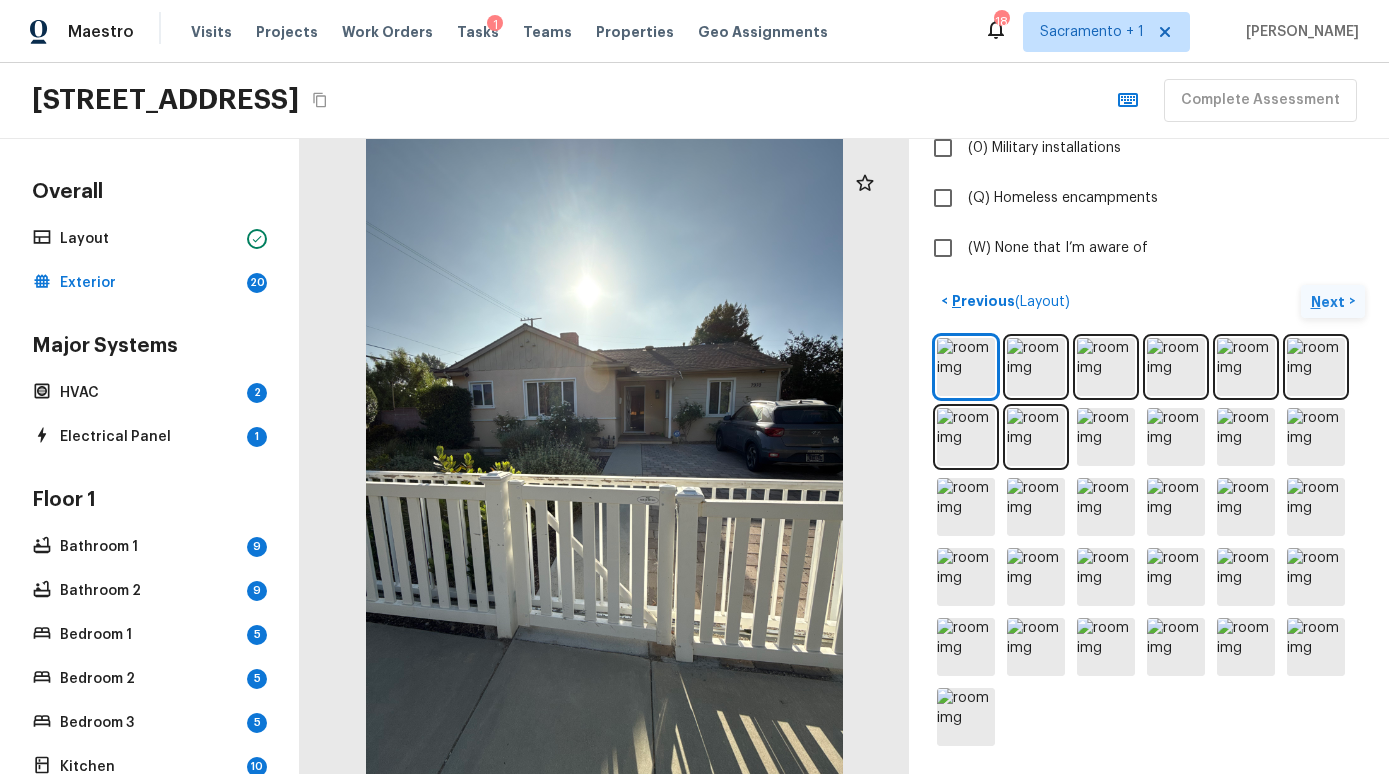 type 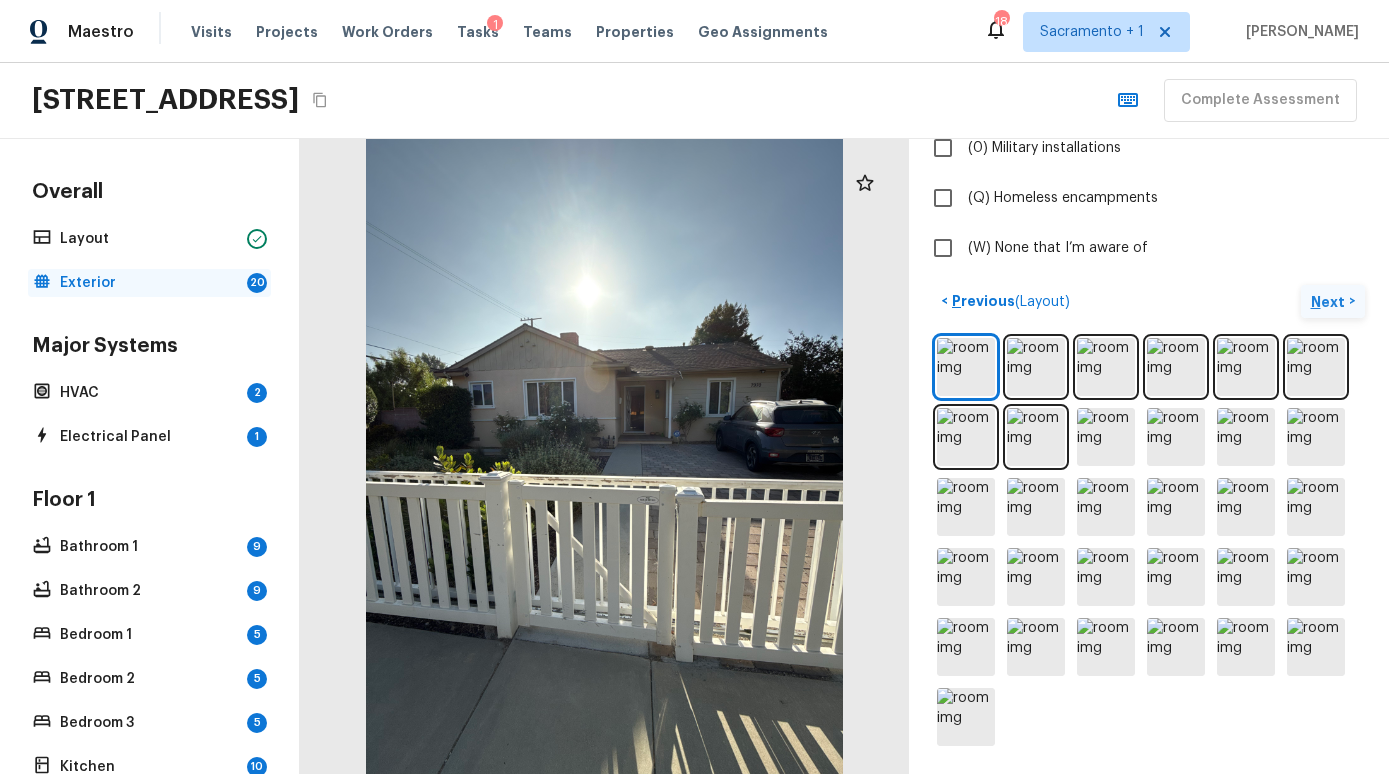 click on "Exterior" at bounding box center [149, 283] 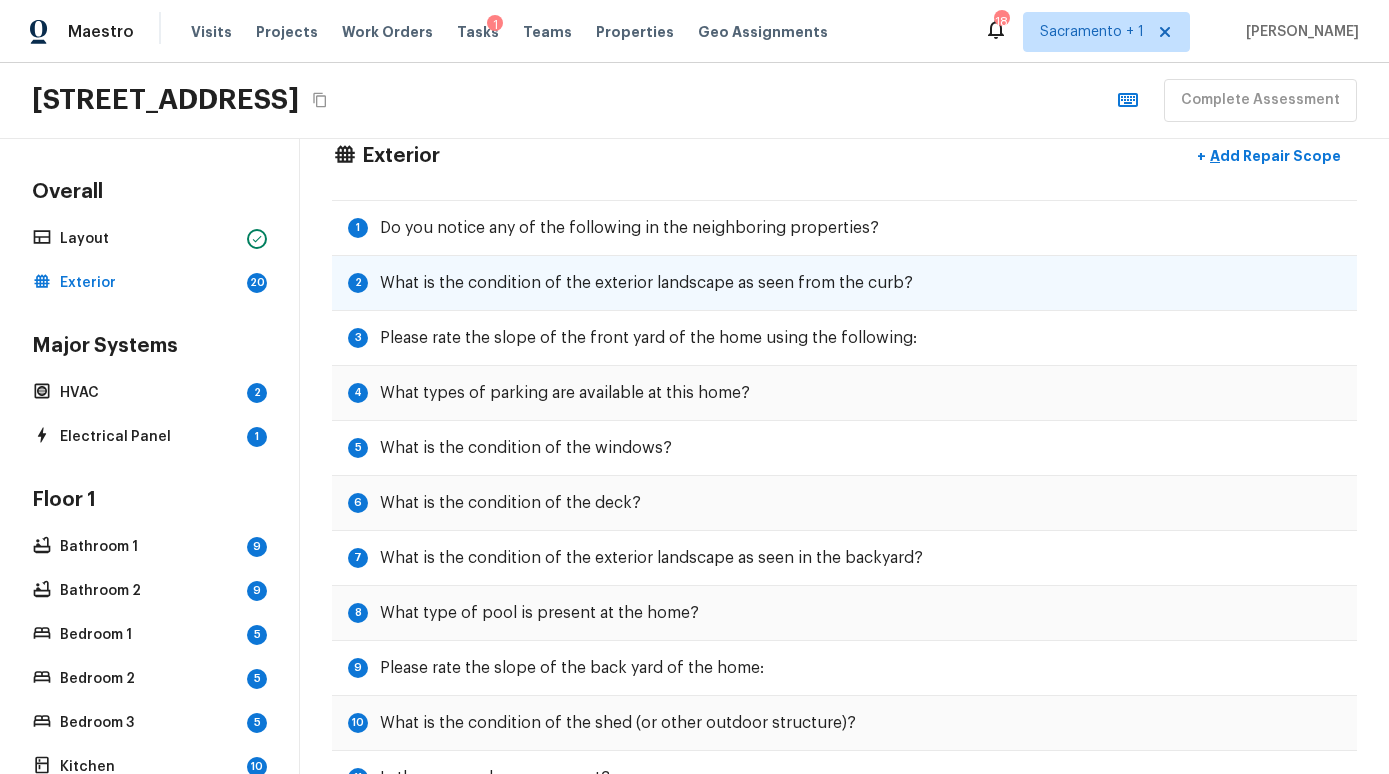 scroll, scrollTop: 0, scrollLeft: 0, axis: both 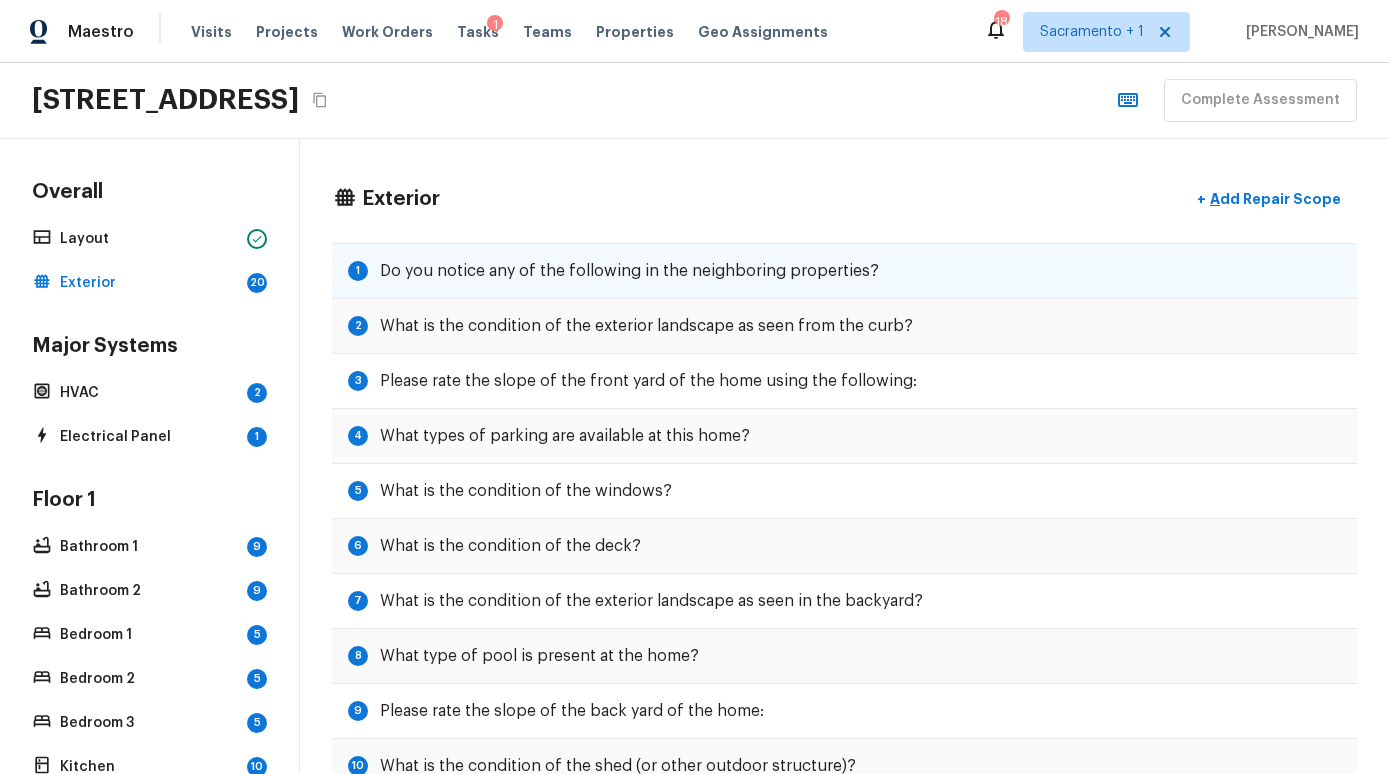 click on "1 Do you notice any of the following in the neighboring properties?" at bounding box center [844, 271] 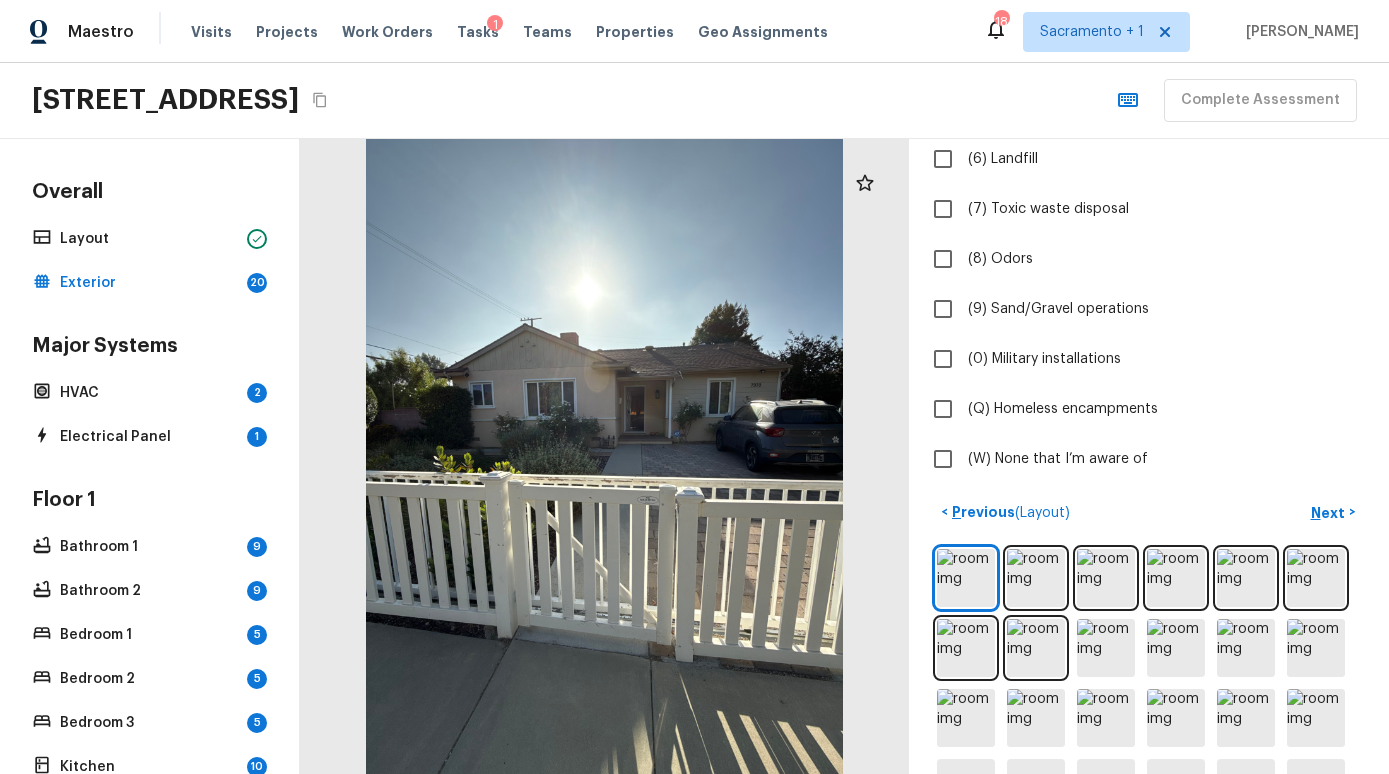 scroll, scrollTop: 668, scrollLeft: 0, axis: vertical 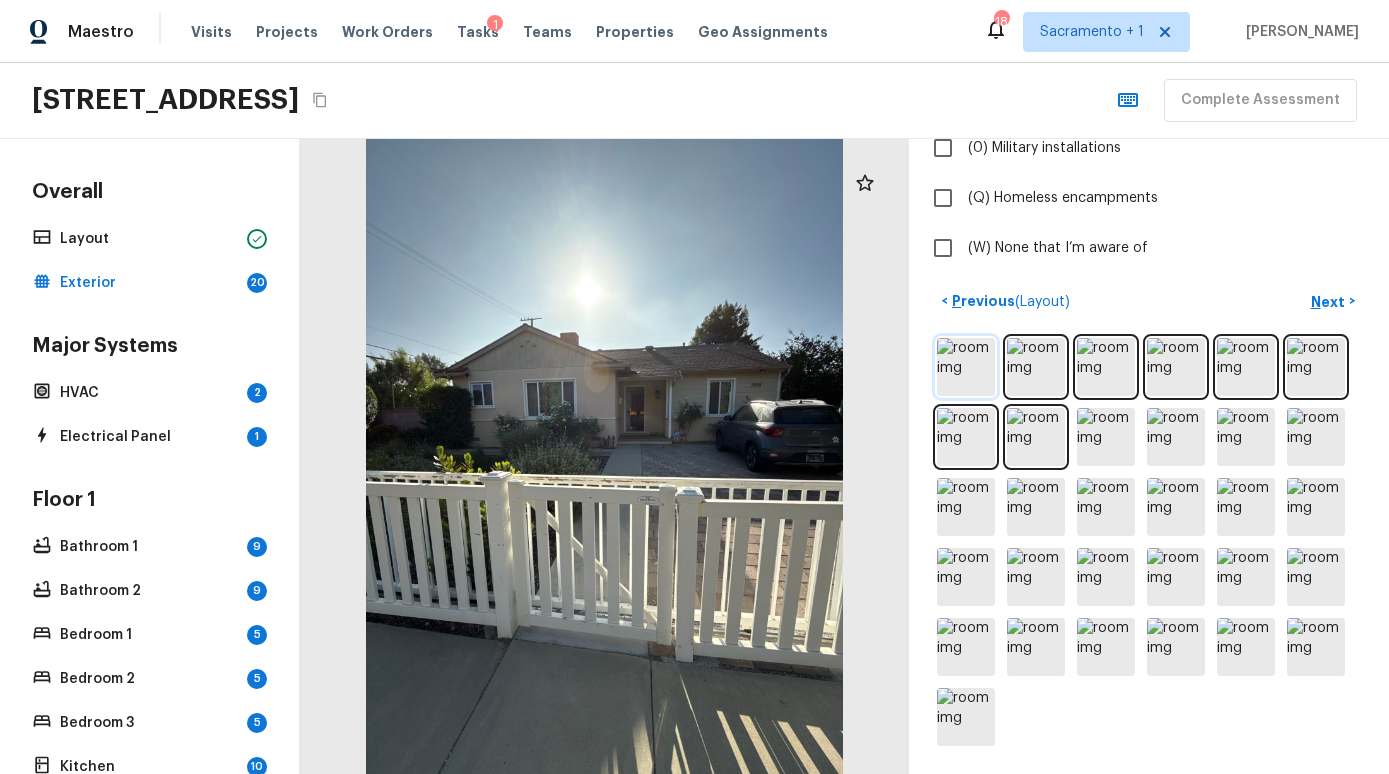 click at bounding box center [966, 367] 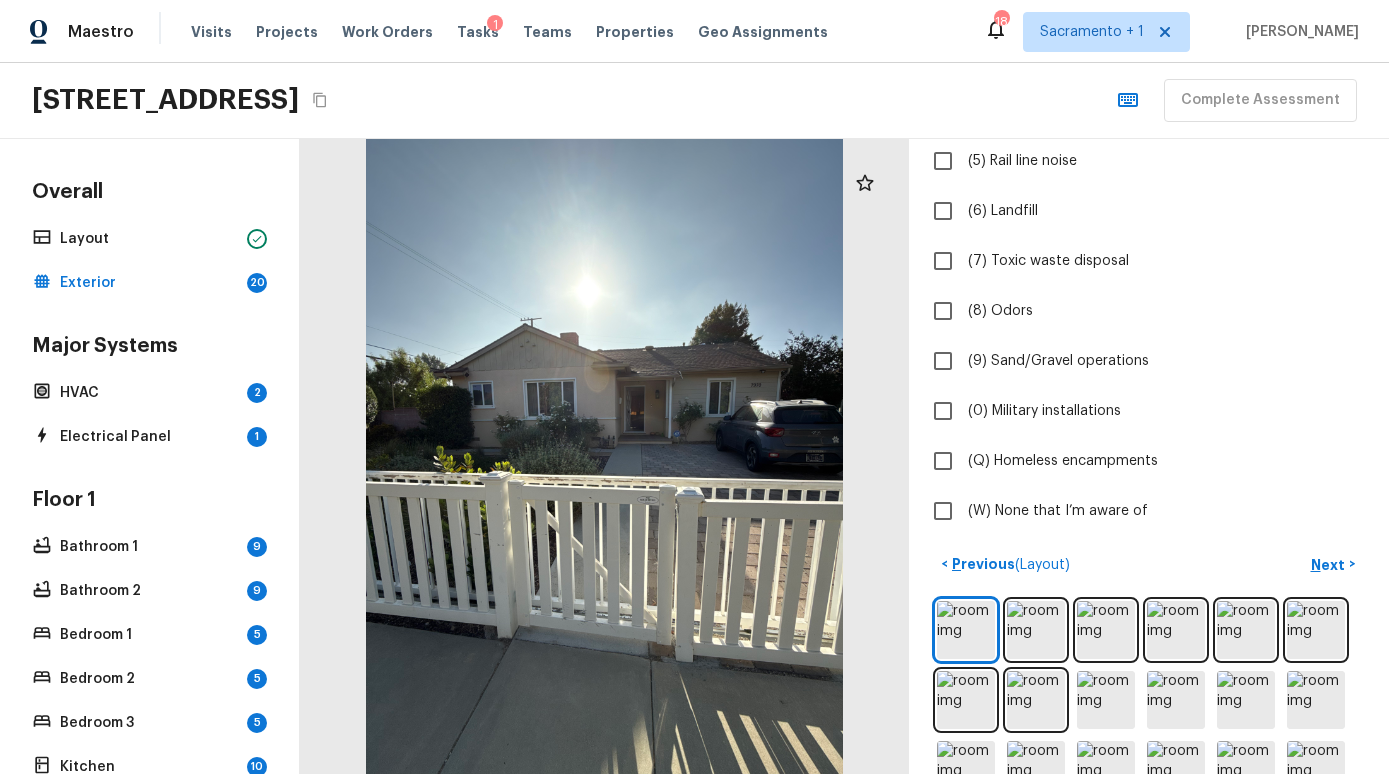 scroll, scrollTop: 396, scrollLeft: 0, axis: vertical 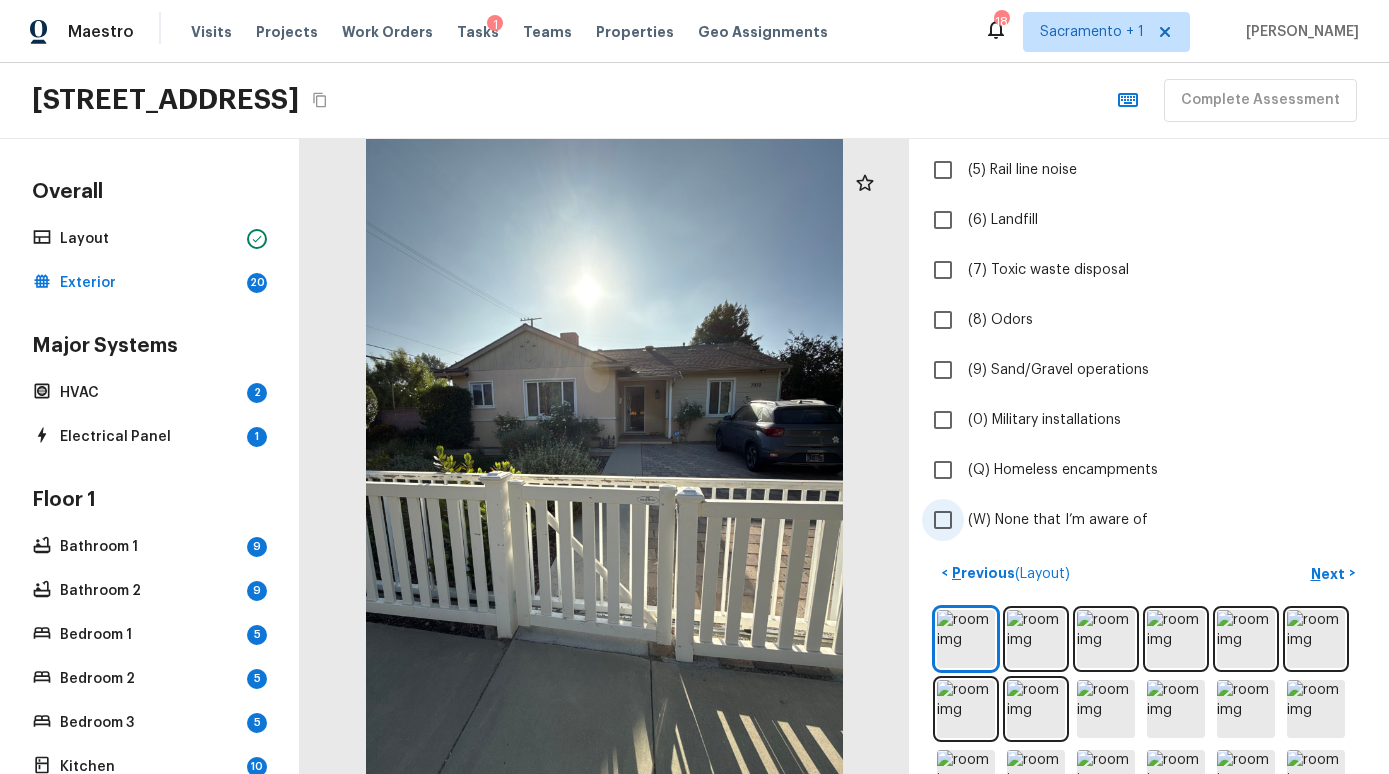 click on "(W) None that I’m aware of" at bounding box center (1058, 520) 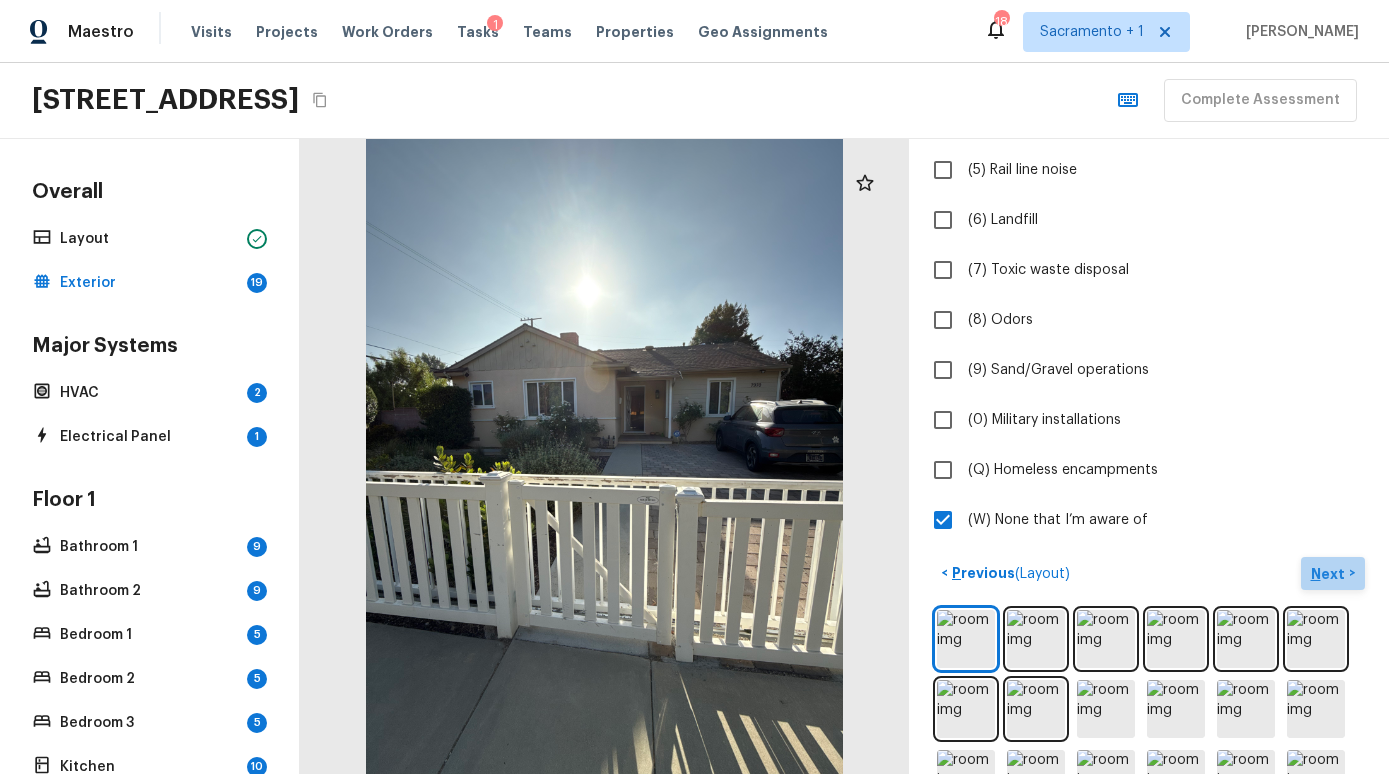 click on "Next" at bounding box center [1330, 574] 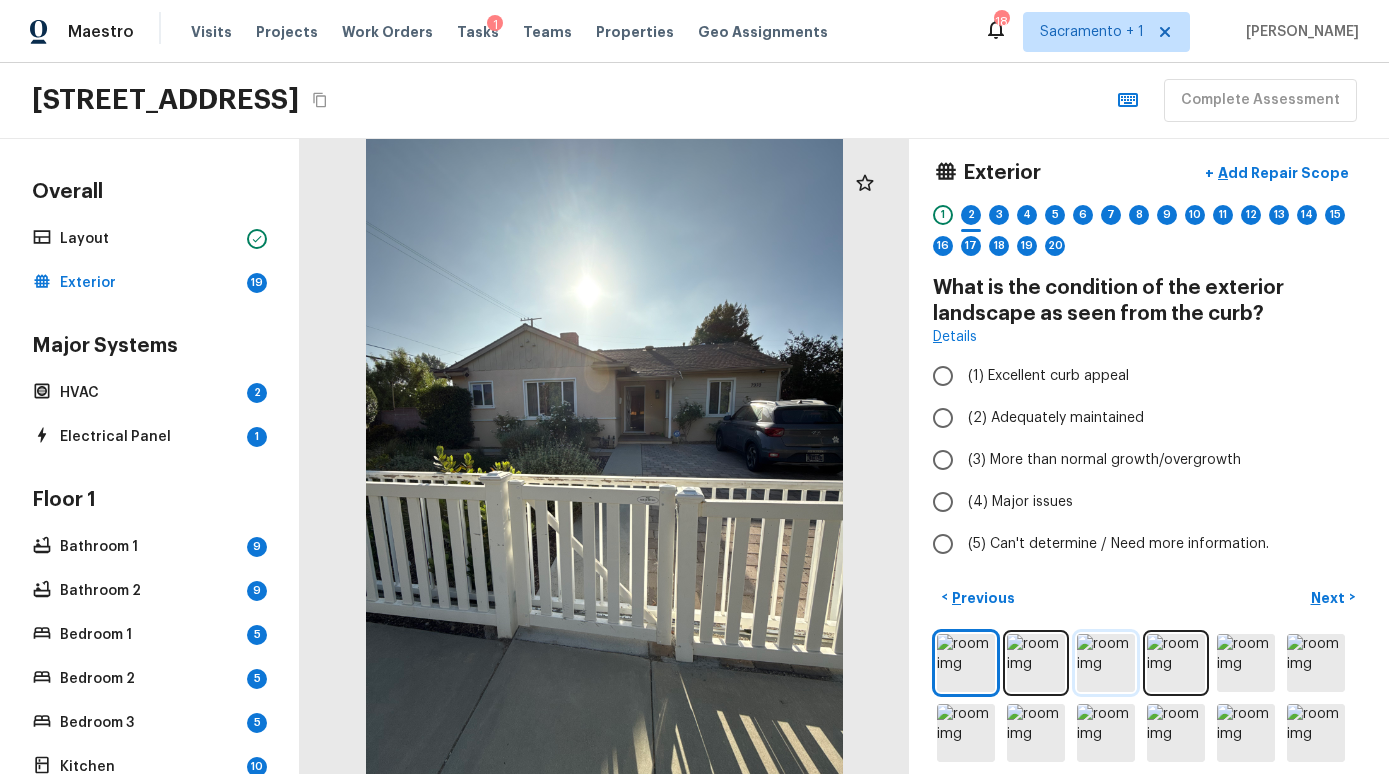 scroll, scrollTop: 0, scrollLeft: 0, axis: both 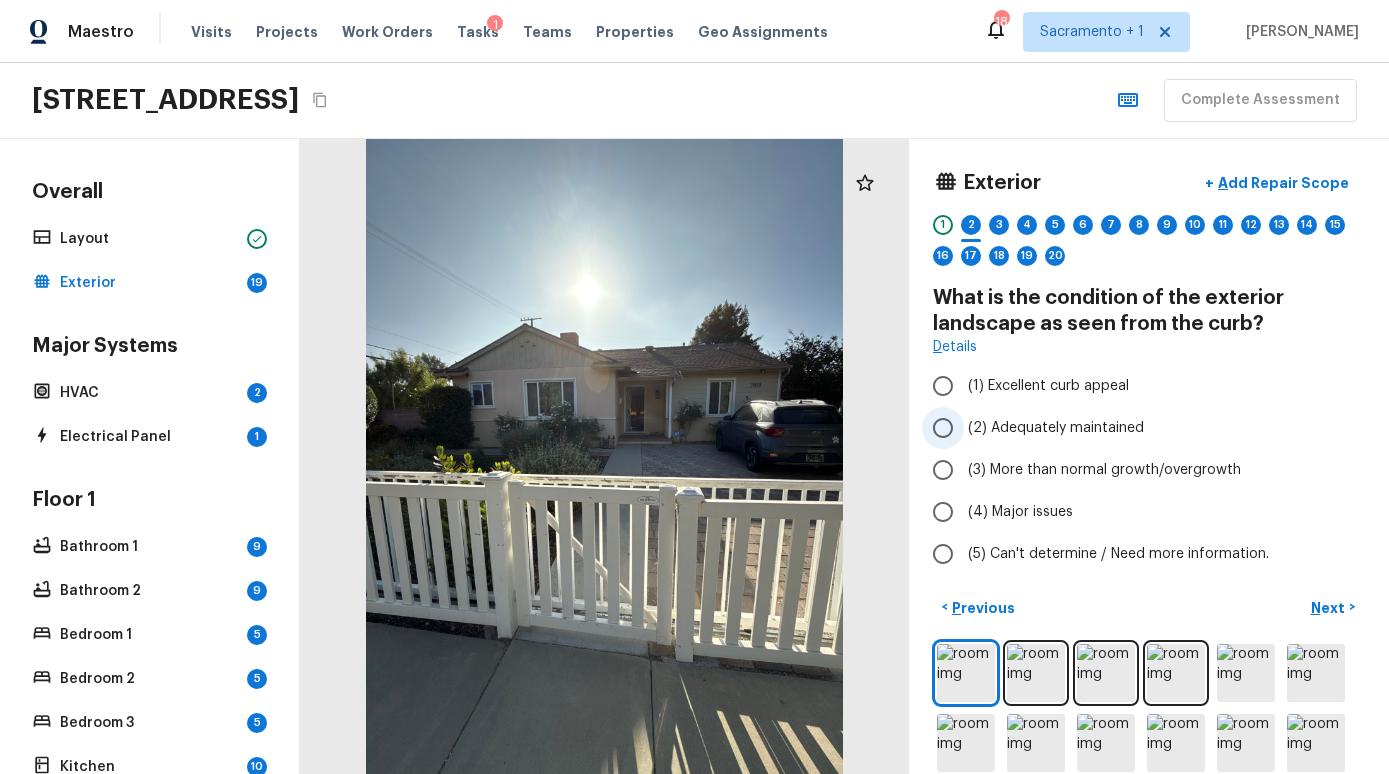 click on "(2) Adequately maintained" at bounding box center (1056, 428) 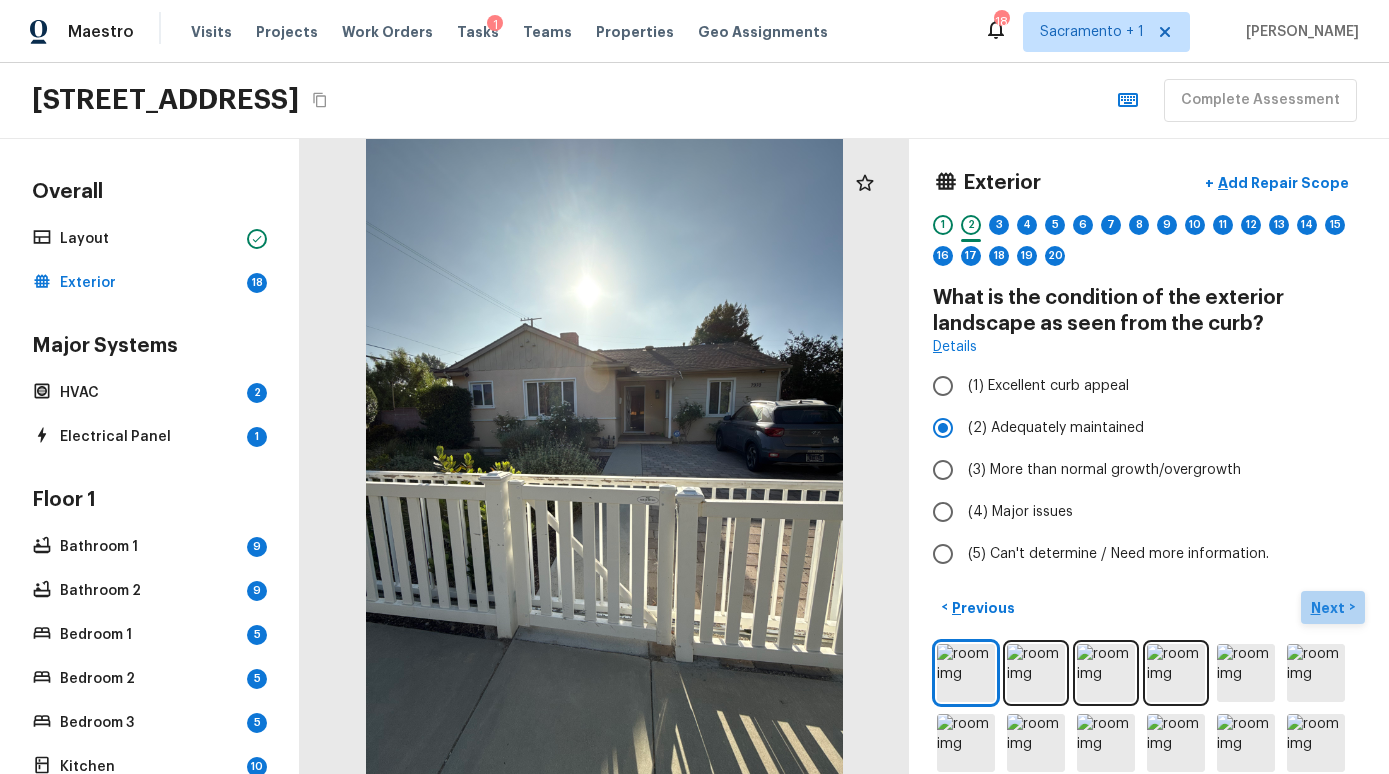 click on "Next" at bounding box center (1330, 608) 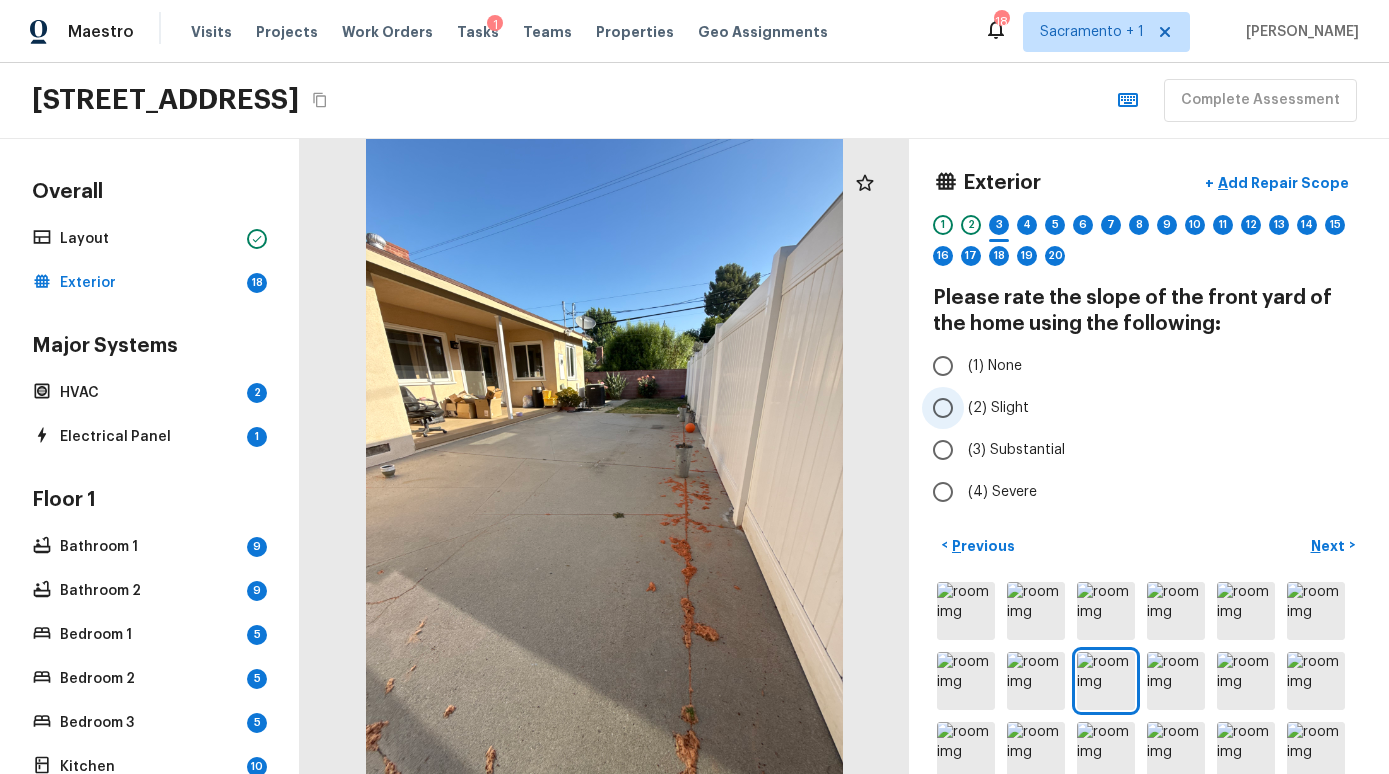 scroll, scrollTop: 5, scrollLeft: 0, axis: vertical 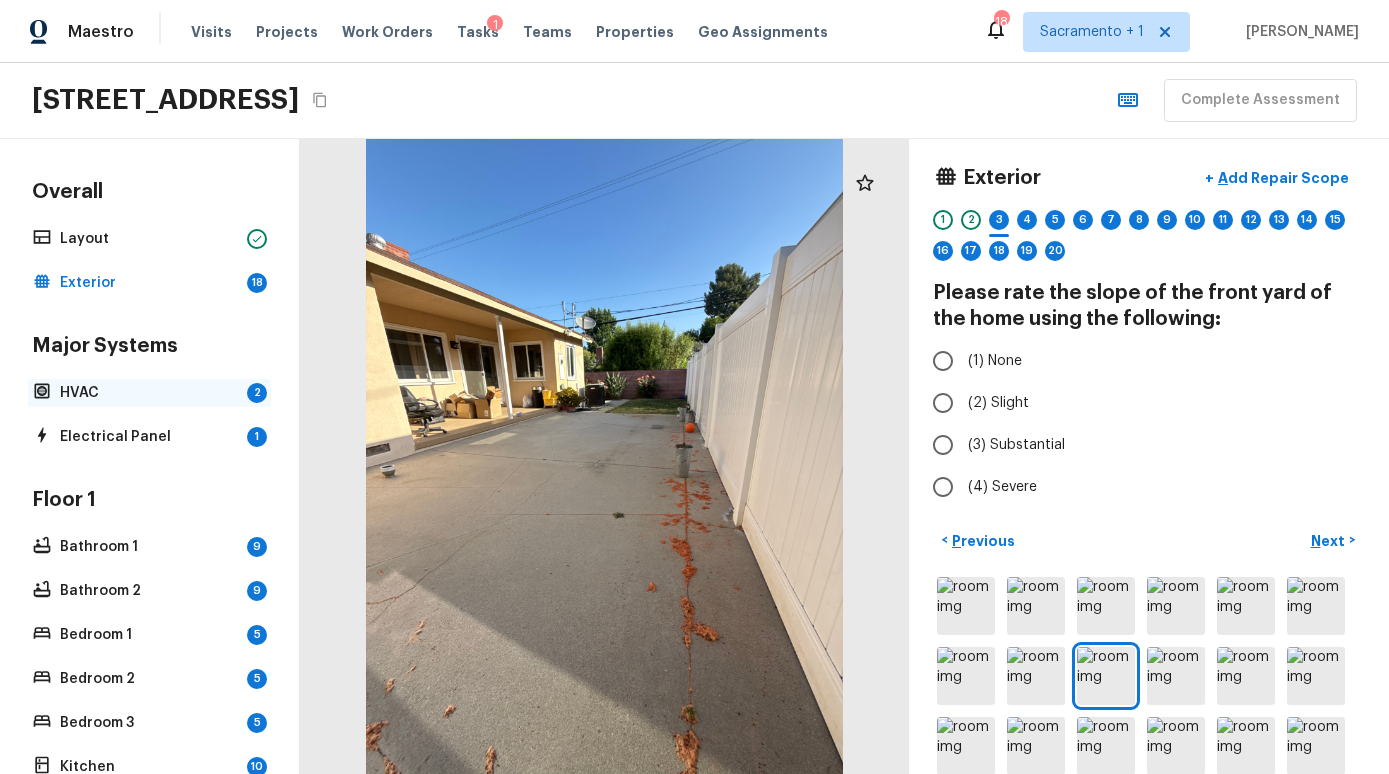 click on "HVAC 2" at bounding box center [149, 393] 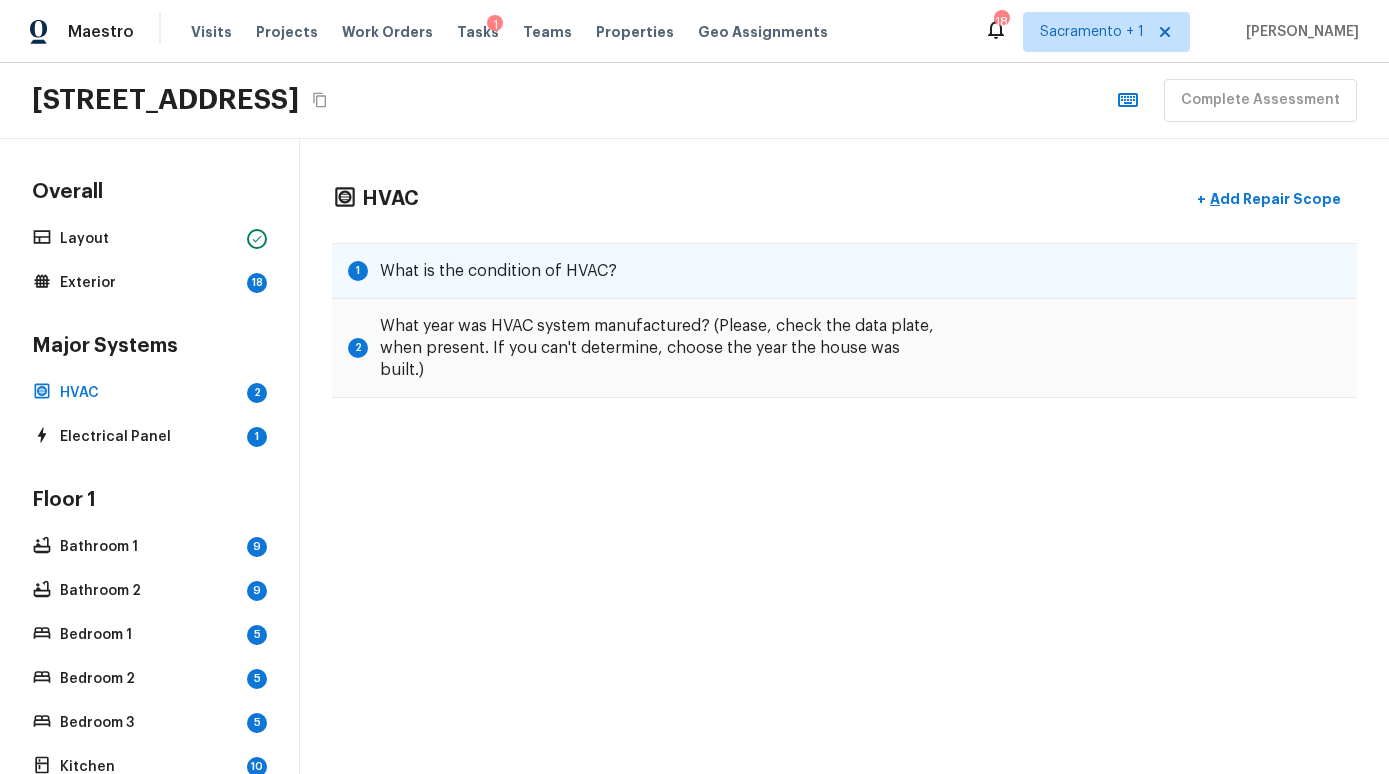 click on "What is the condition of HVAC?" at bounding box center [498, 271] 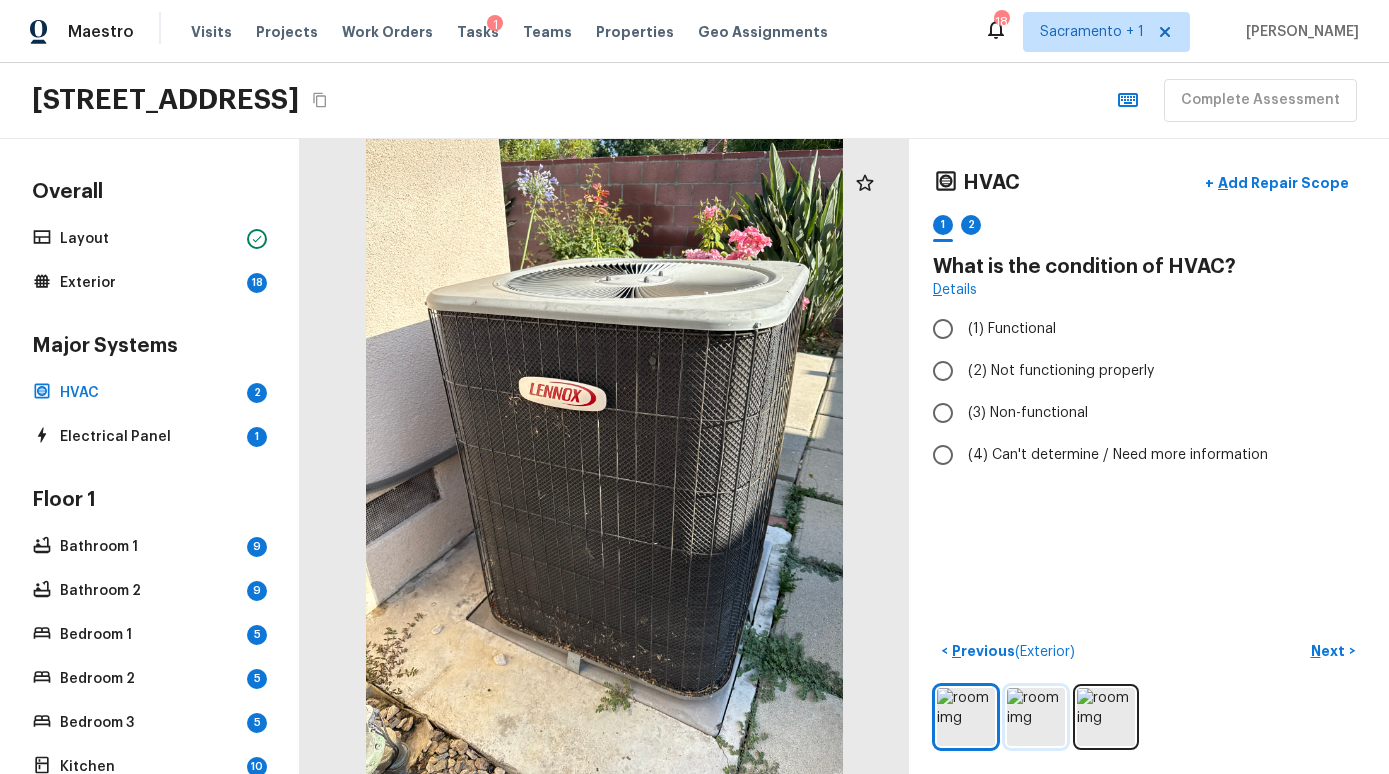 click at bounding box center (1036, 717) 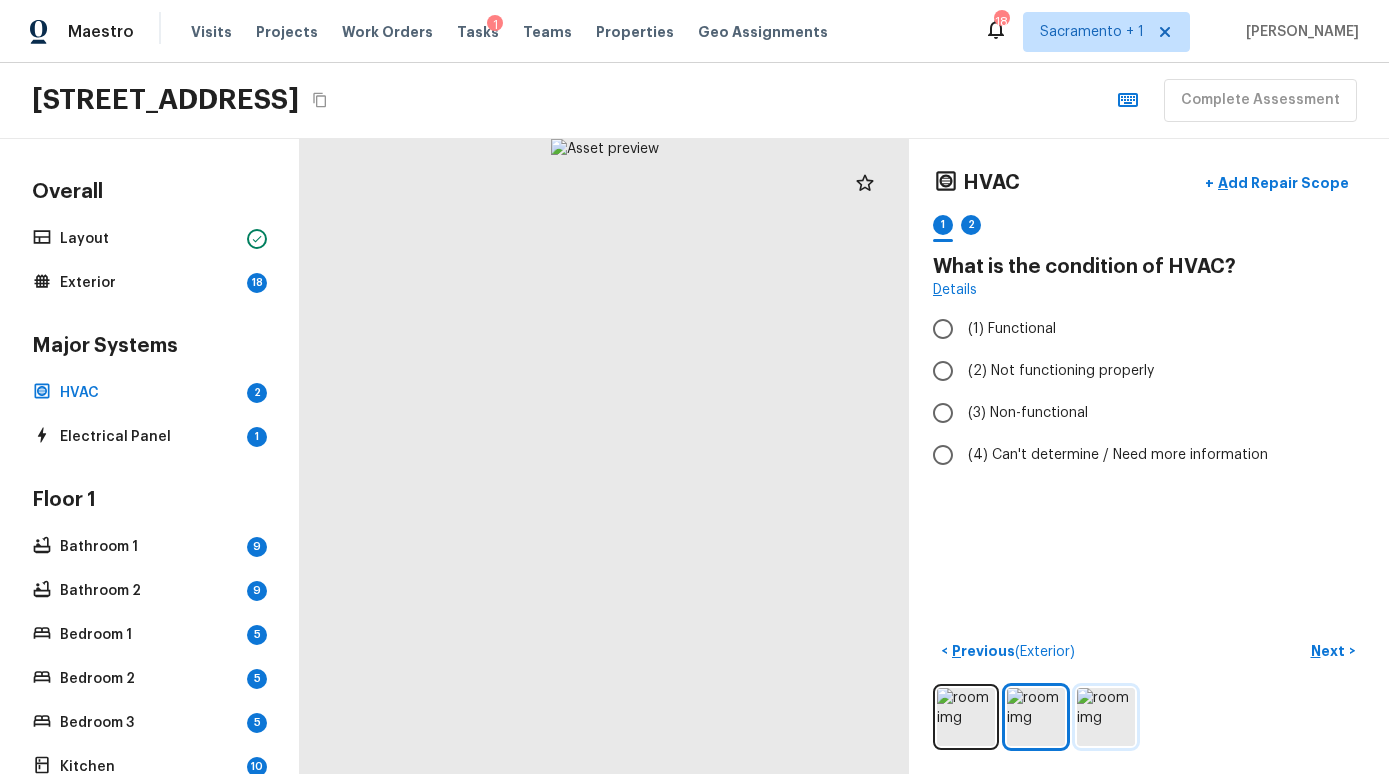 click at bounding box center [1106, 717] 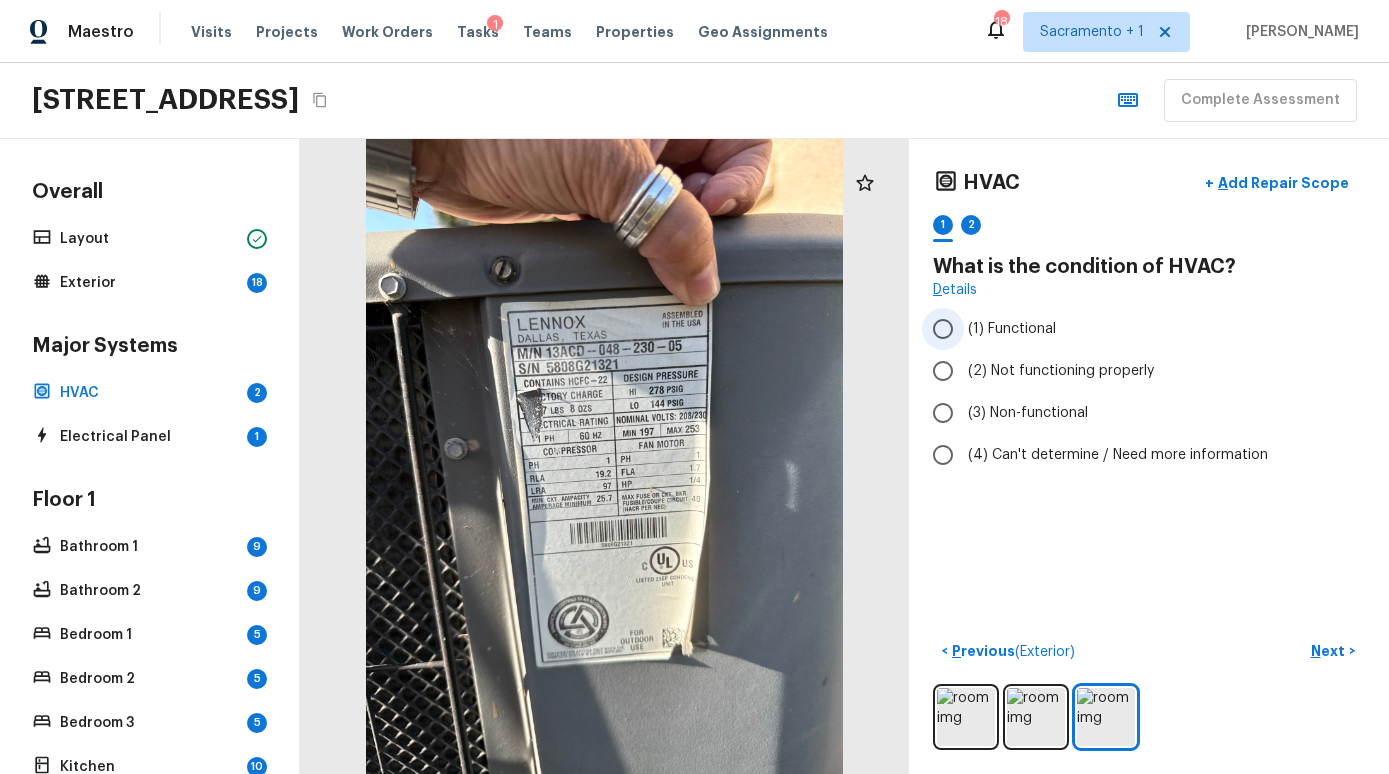 click on "(1) Functional" at bounding box center (943, 329) 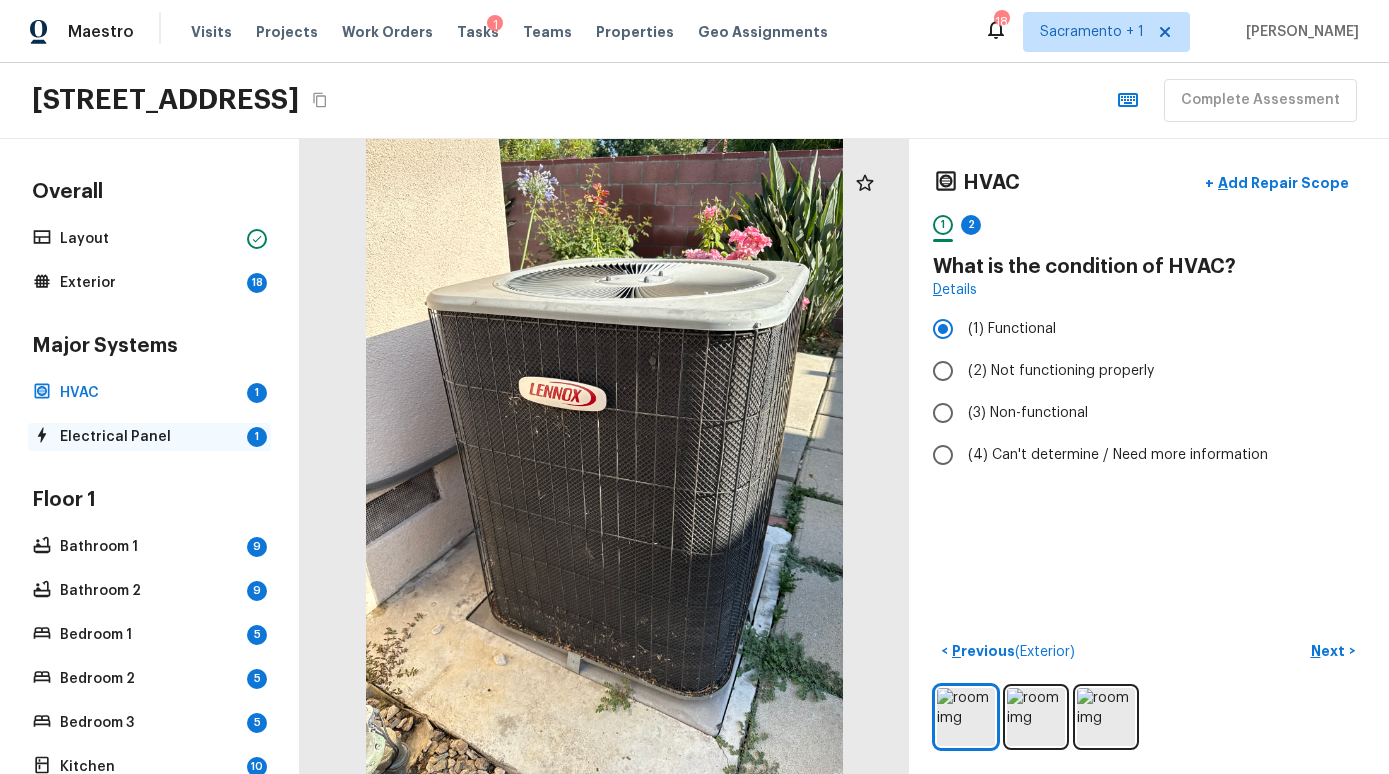 click on "Electrical Panel" at bounding box center [149, 437] 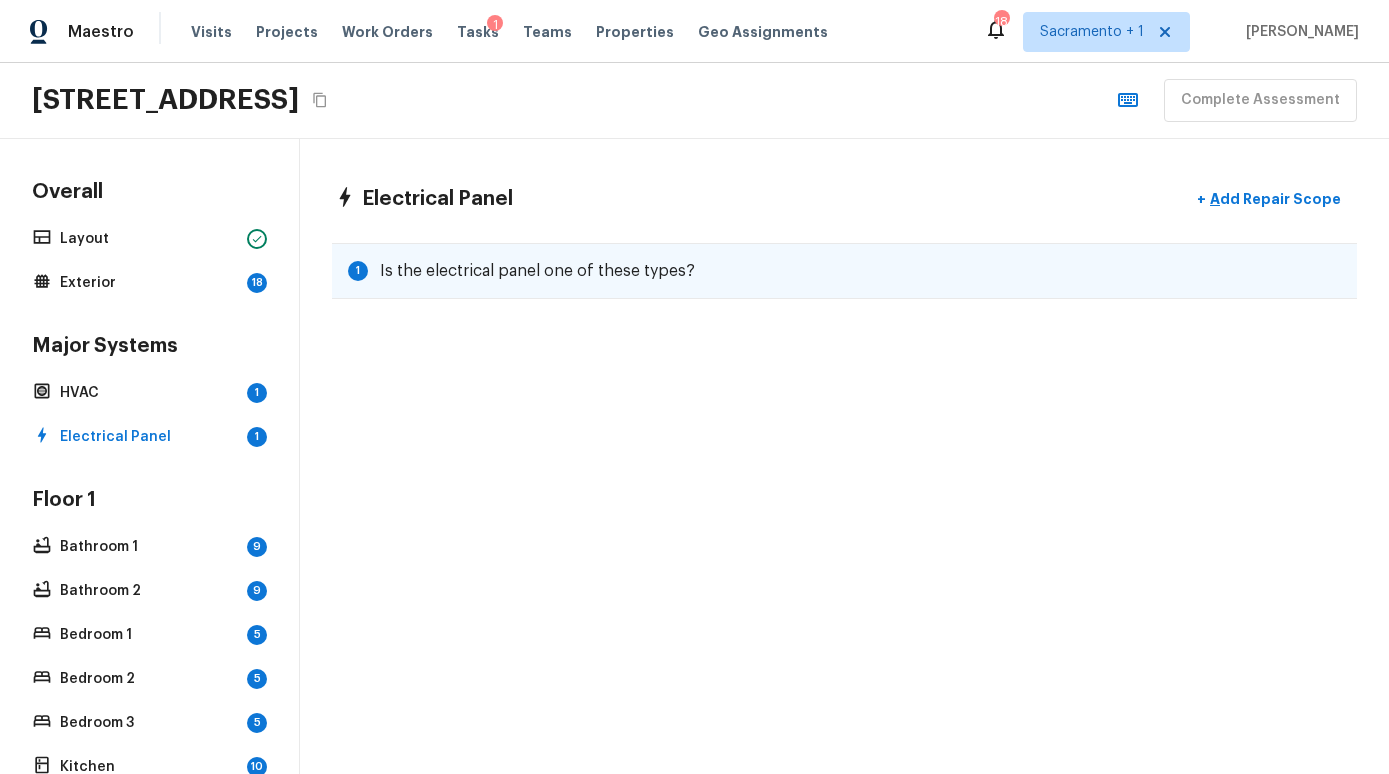click on "1 Is the electrical panel one of these types?" at bounding box center (844, 271) 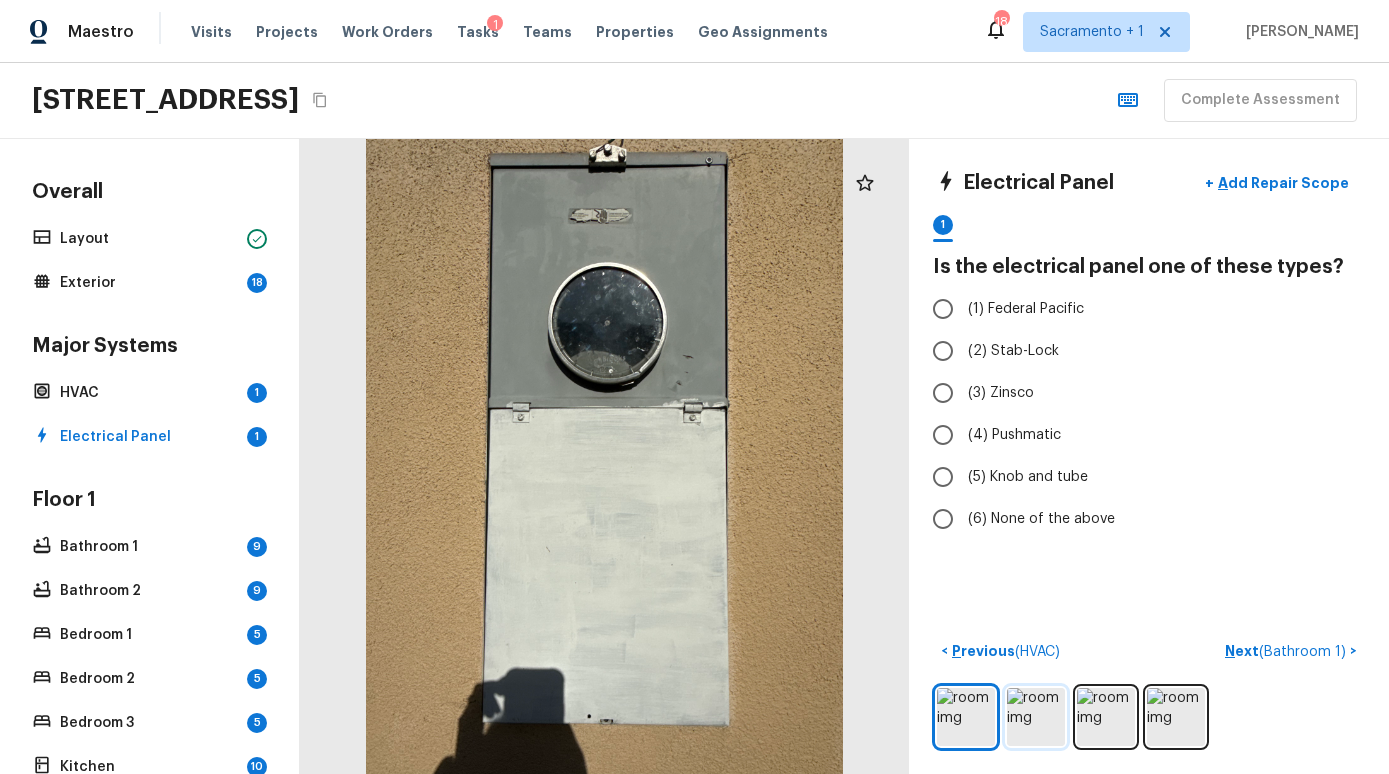 click at bounding box center (1036, 717) 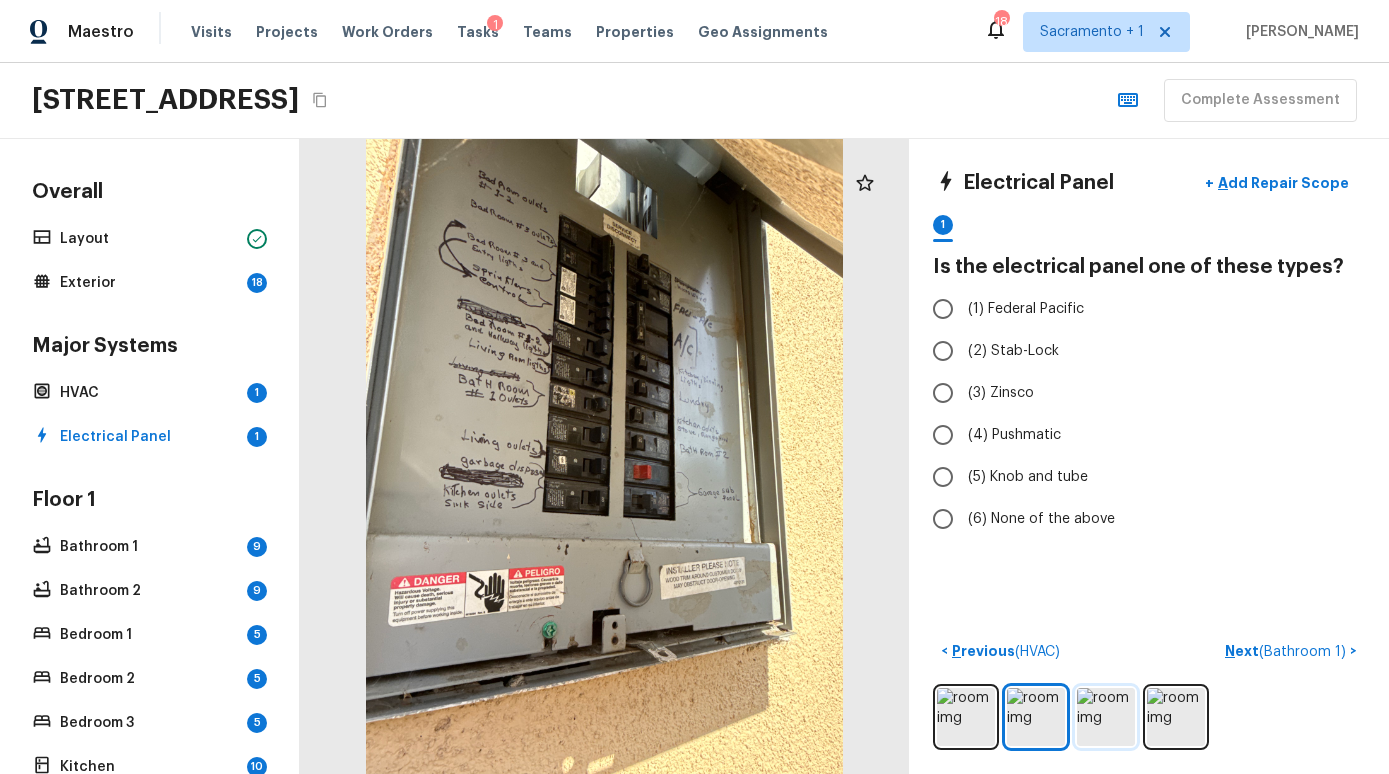 click at bounding box center [1106, 717] 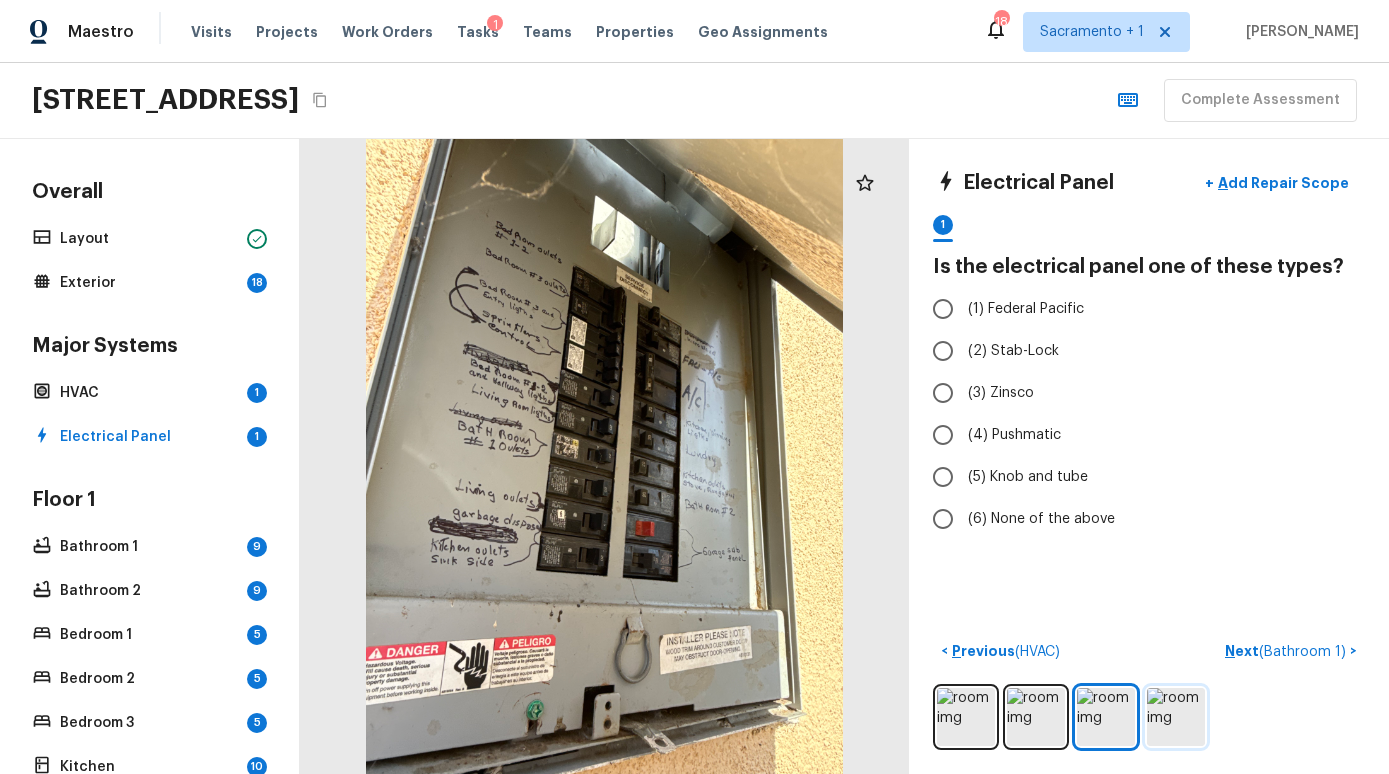 click at bounding box center (1176, 717) 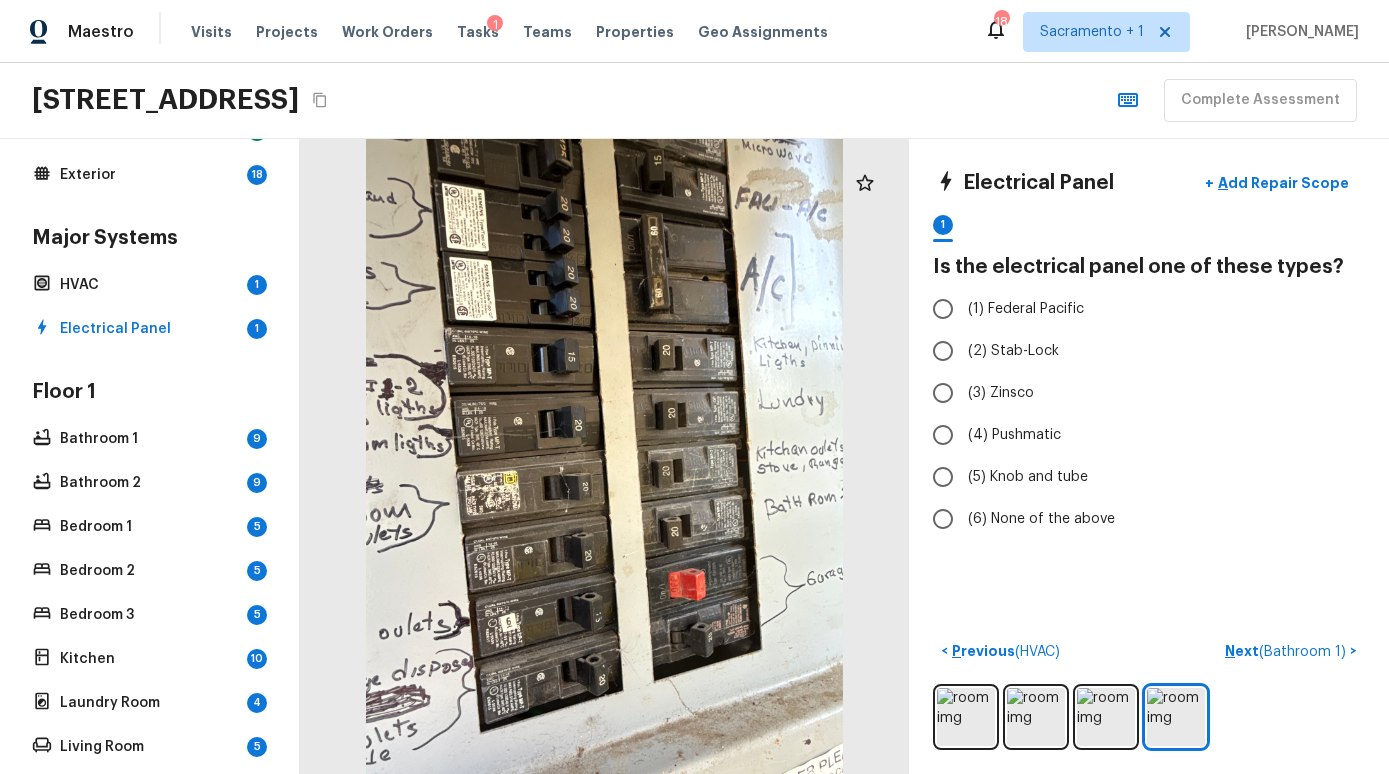 scroll, scrollTop: 119, scrollLeft: 0, axis: vertical 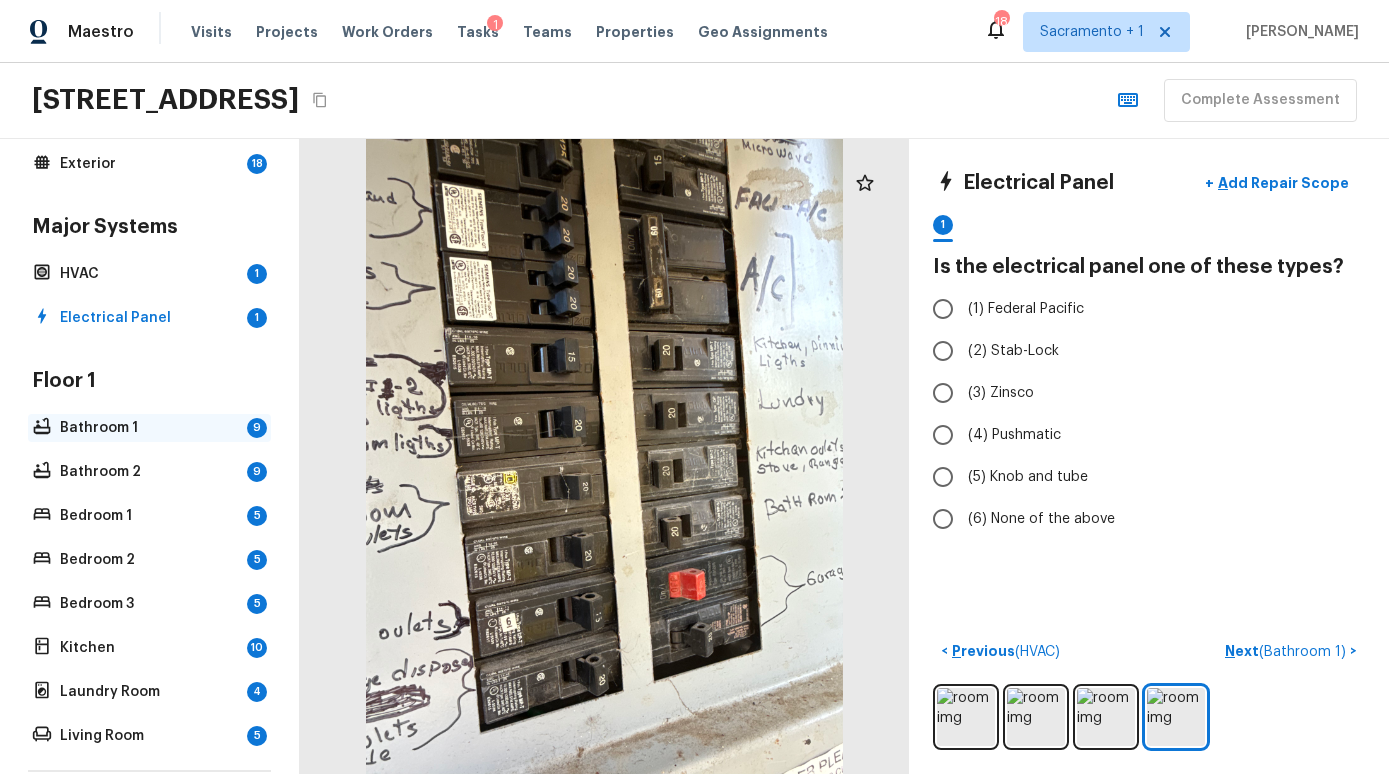 click on "Bathroom 1" at bounding box center (149, 428) 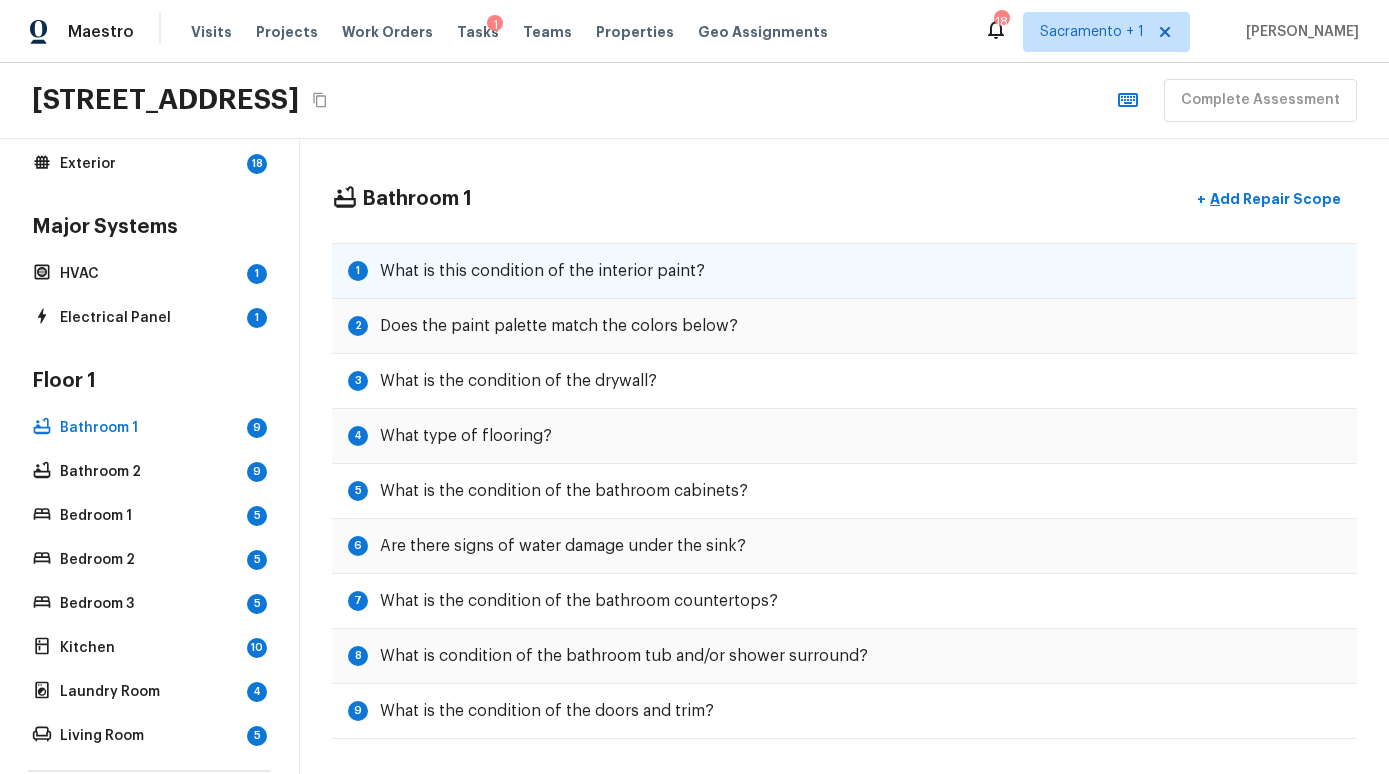 click on "What is this condition of the interior paint?" at bounding box center [542, 271] 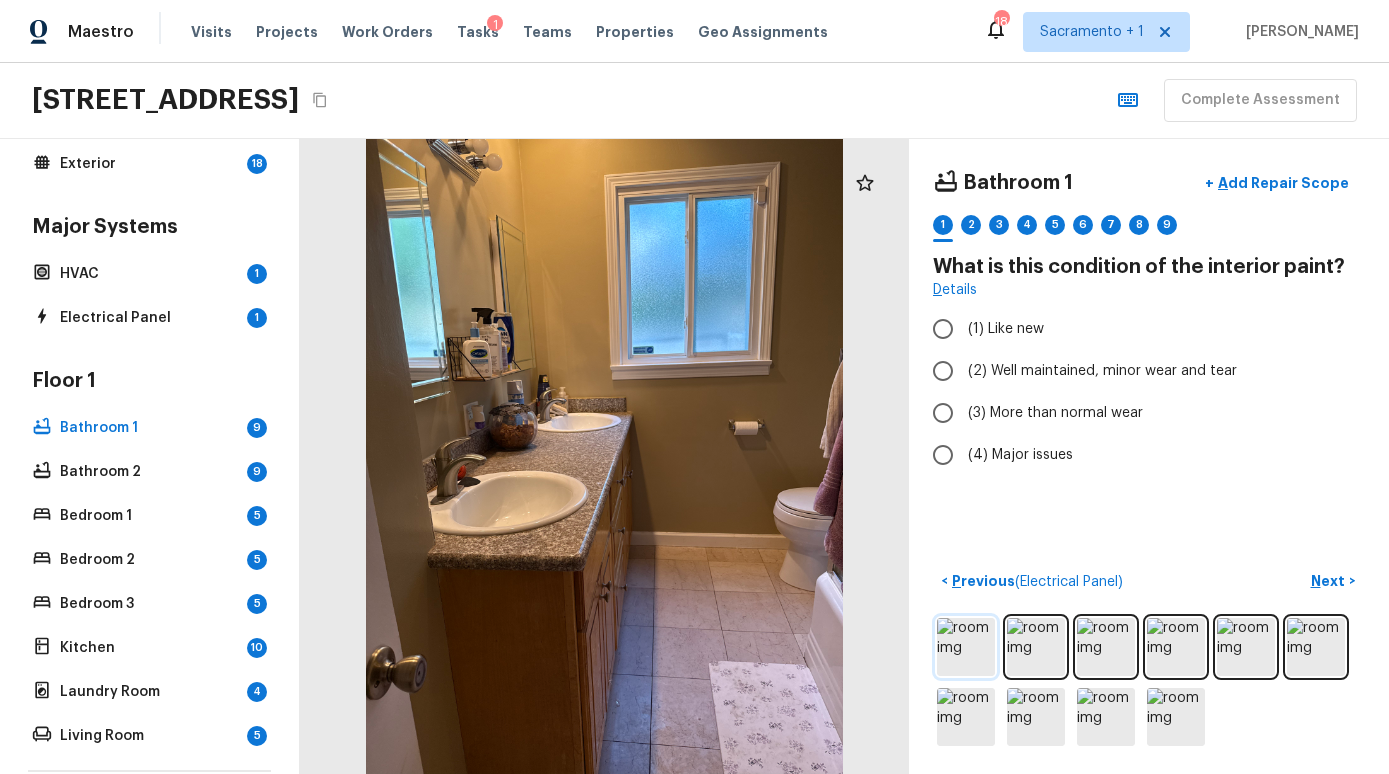 click at bounding box center (966, 647) 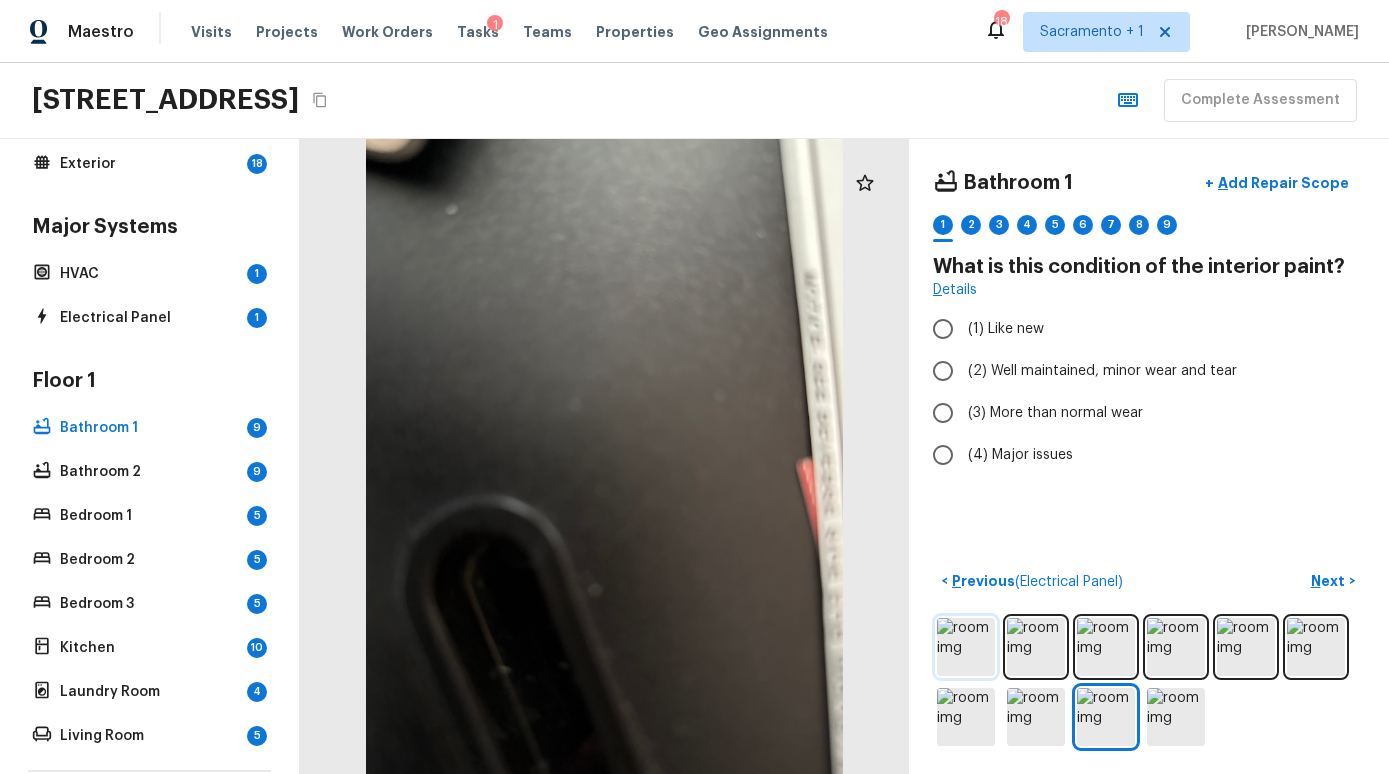 click at bounding box center (966, 647) 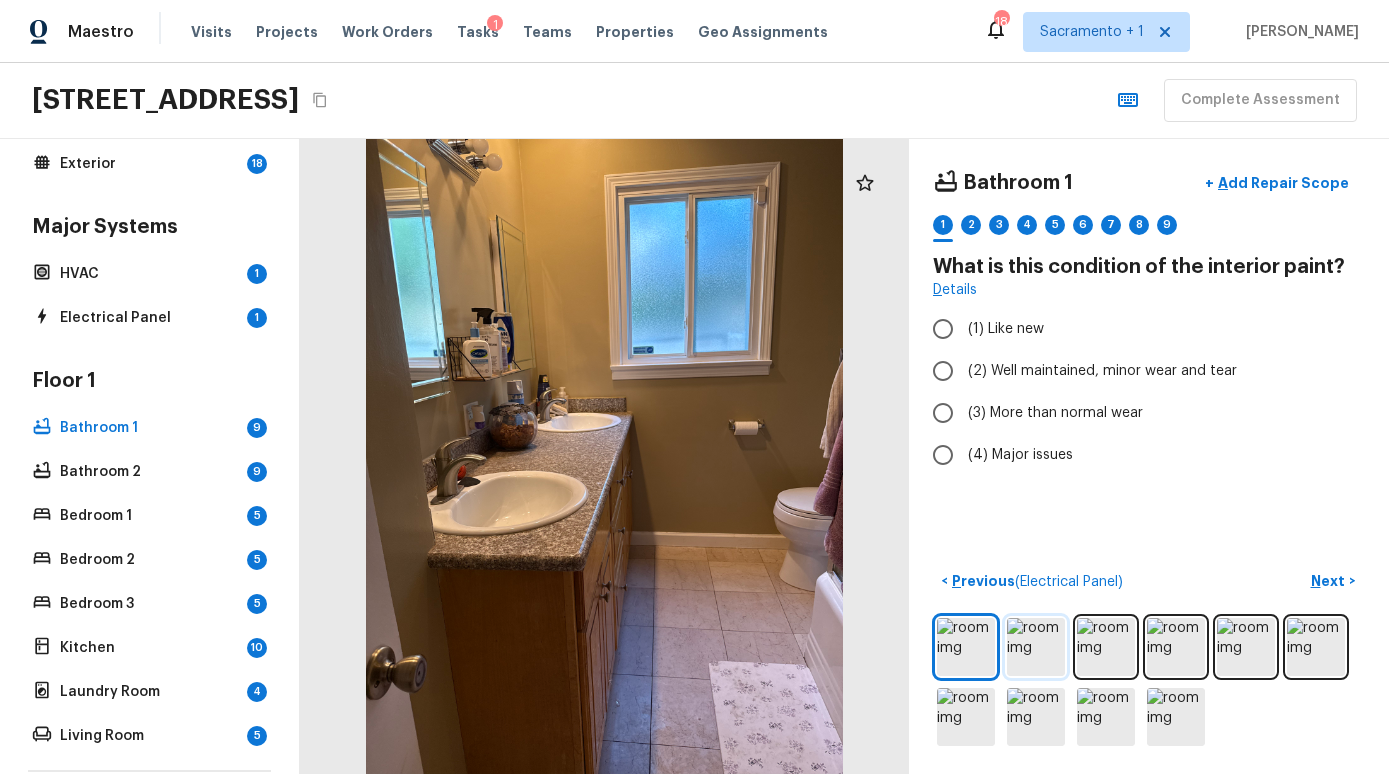 click at bounding box center [1036, 647] 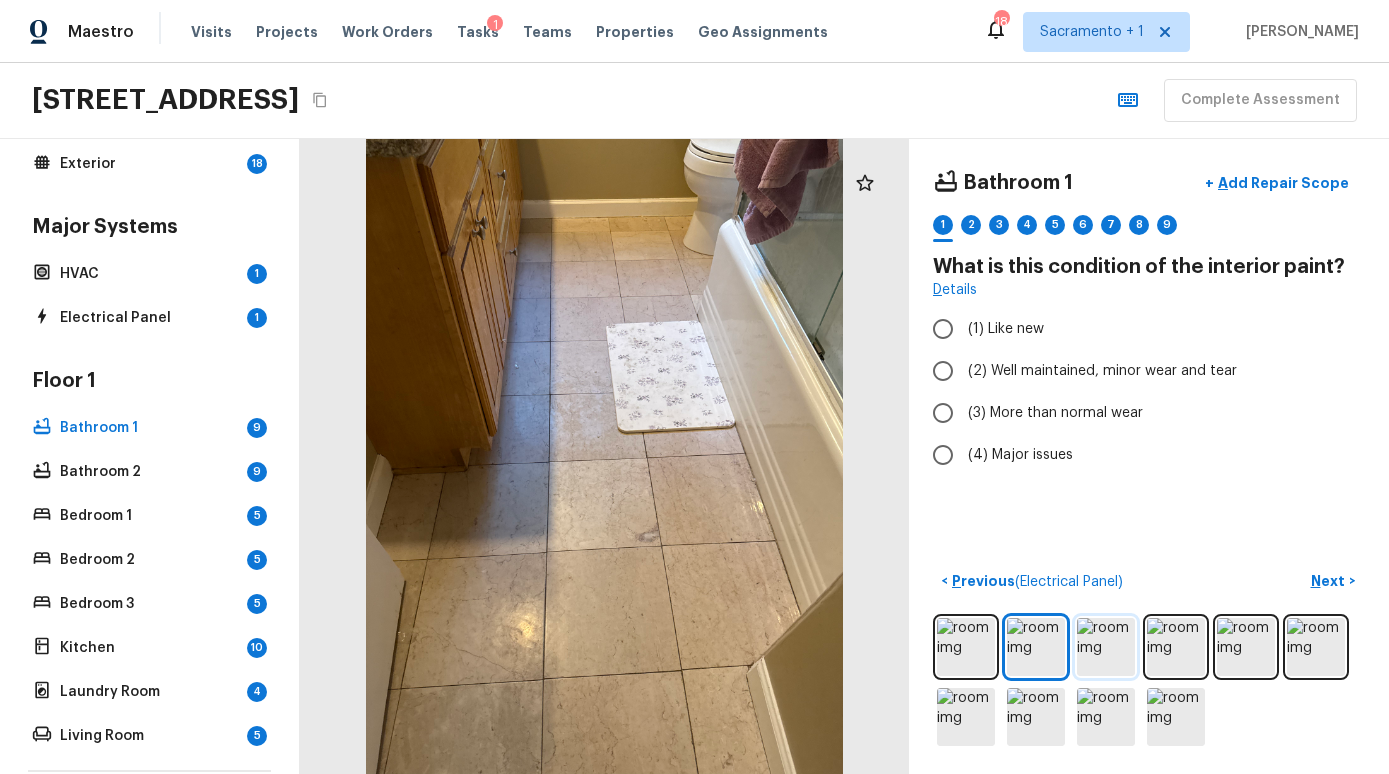 click at bounding box center [1106, 647] 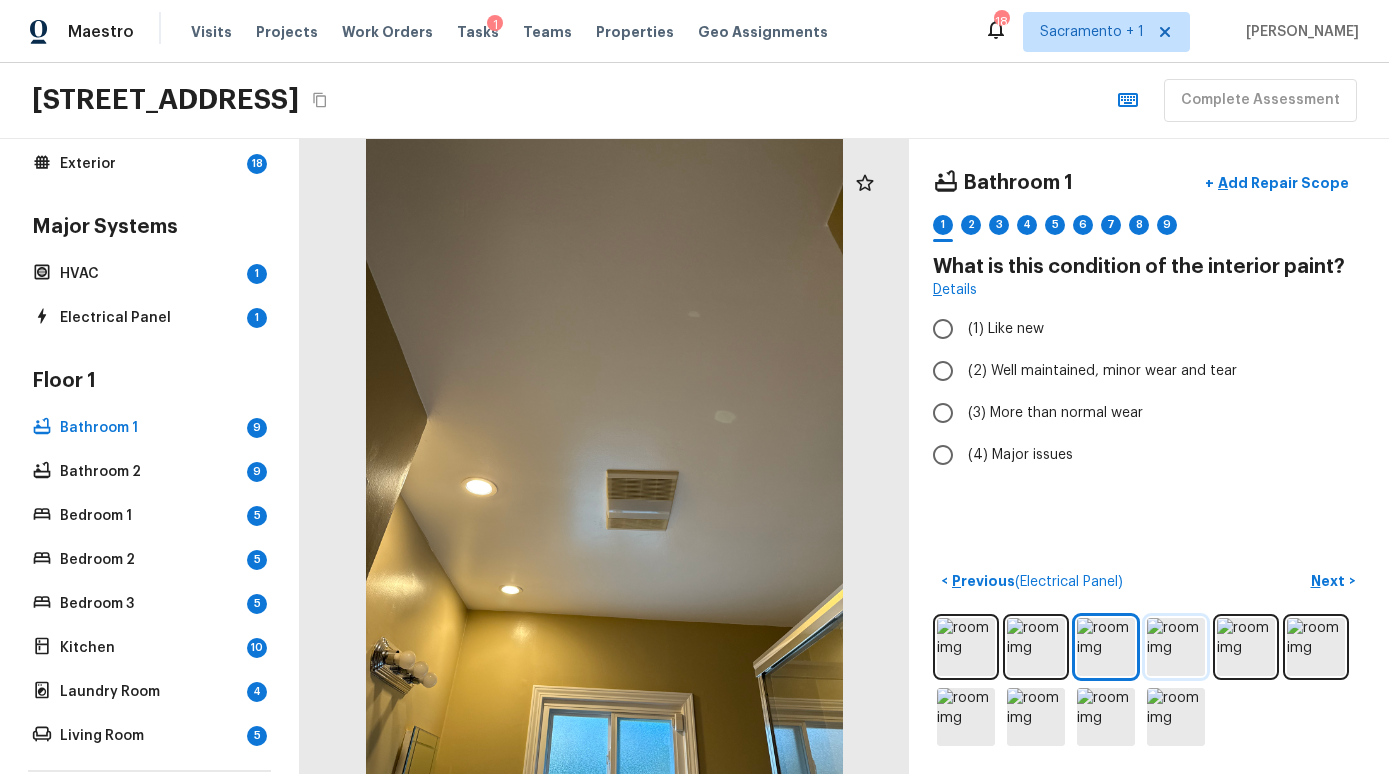 click at bounding box center [1176, 647] 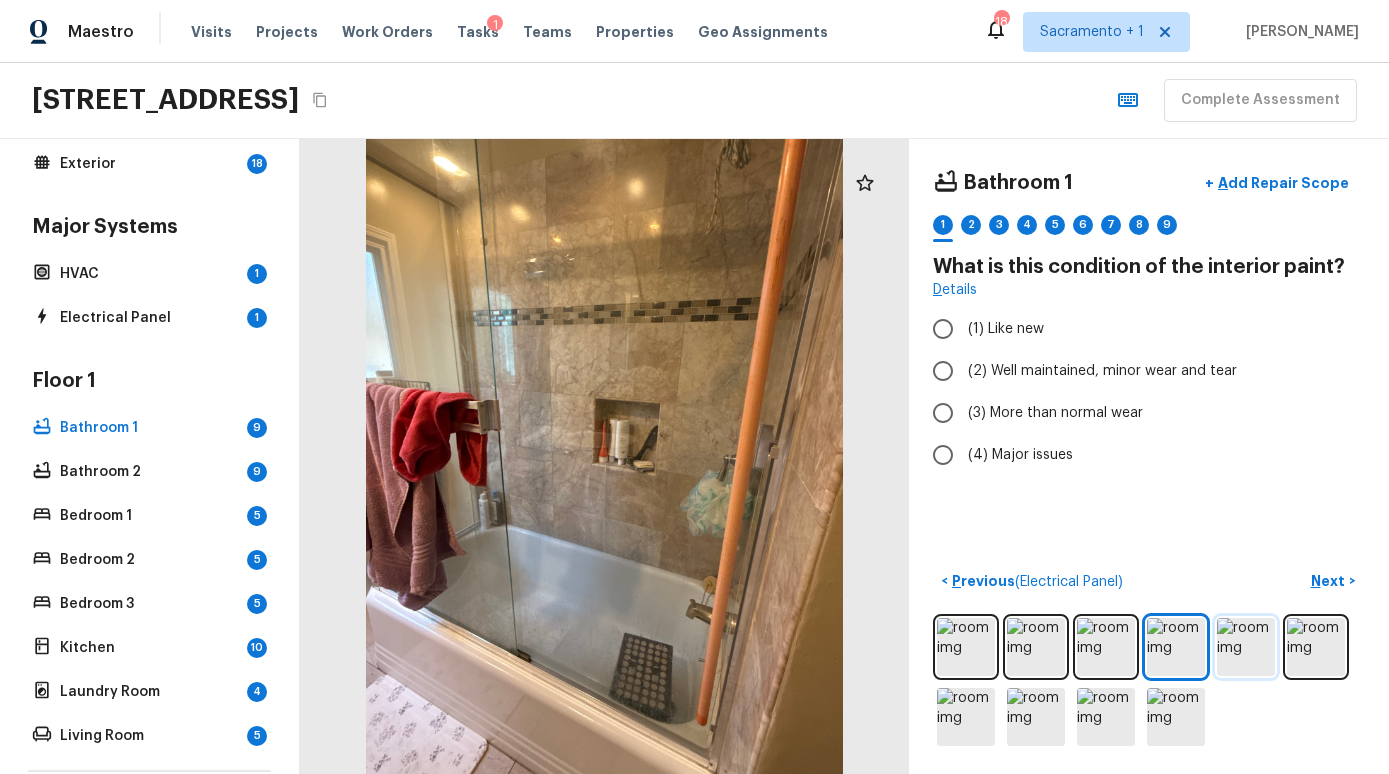 click at bounding box center [1246, 647] 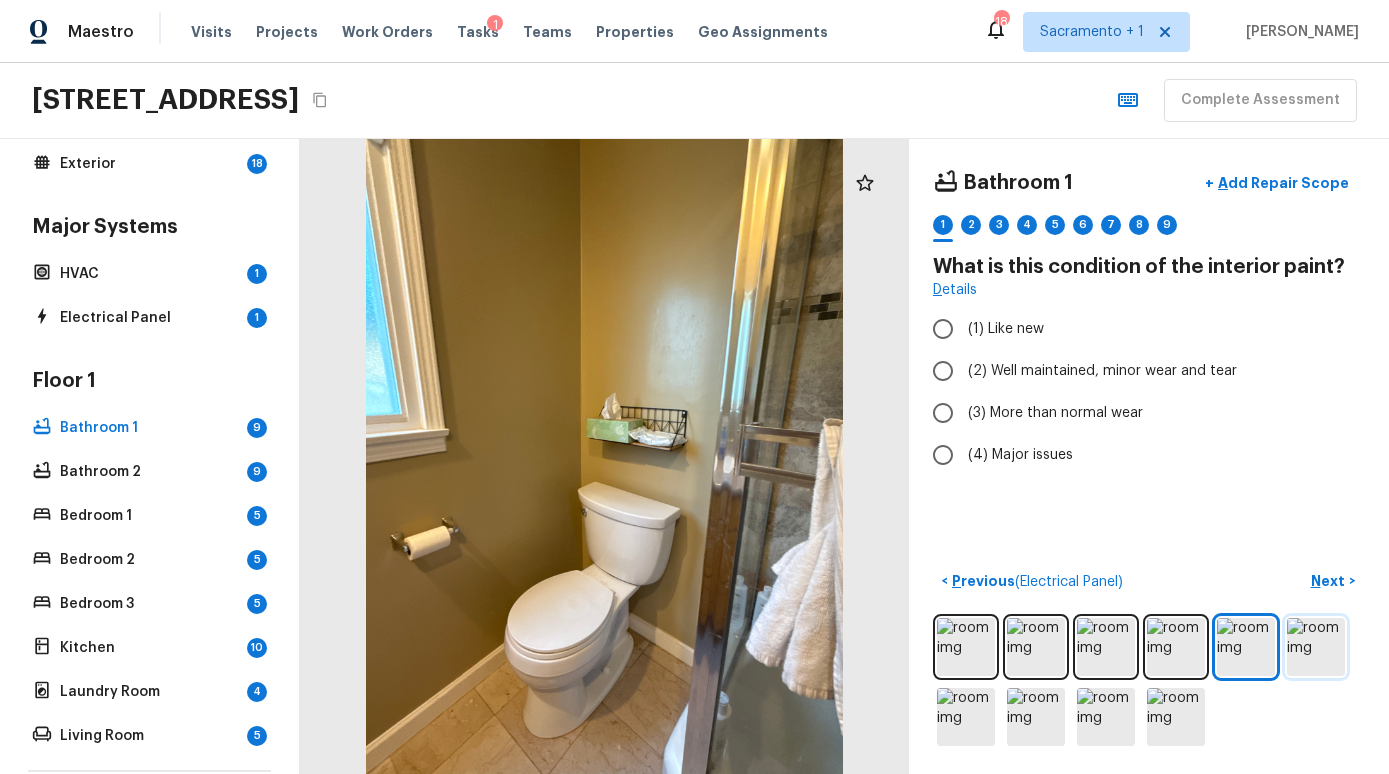 click at bounding box center [1316, 647] 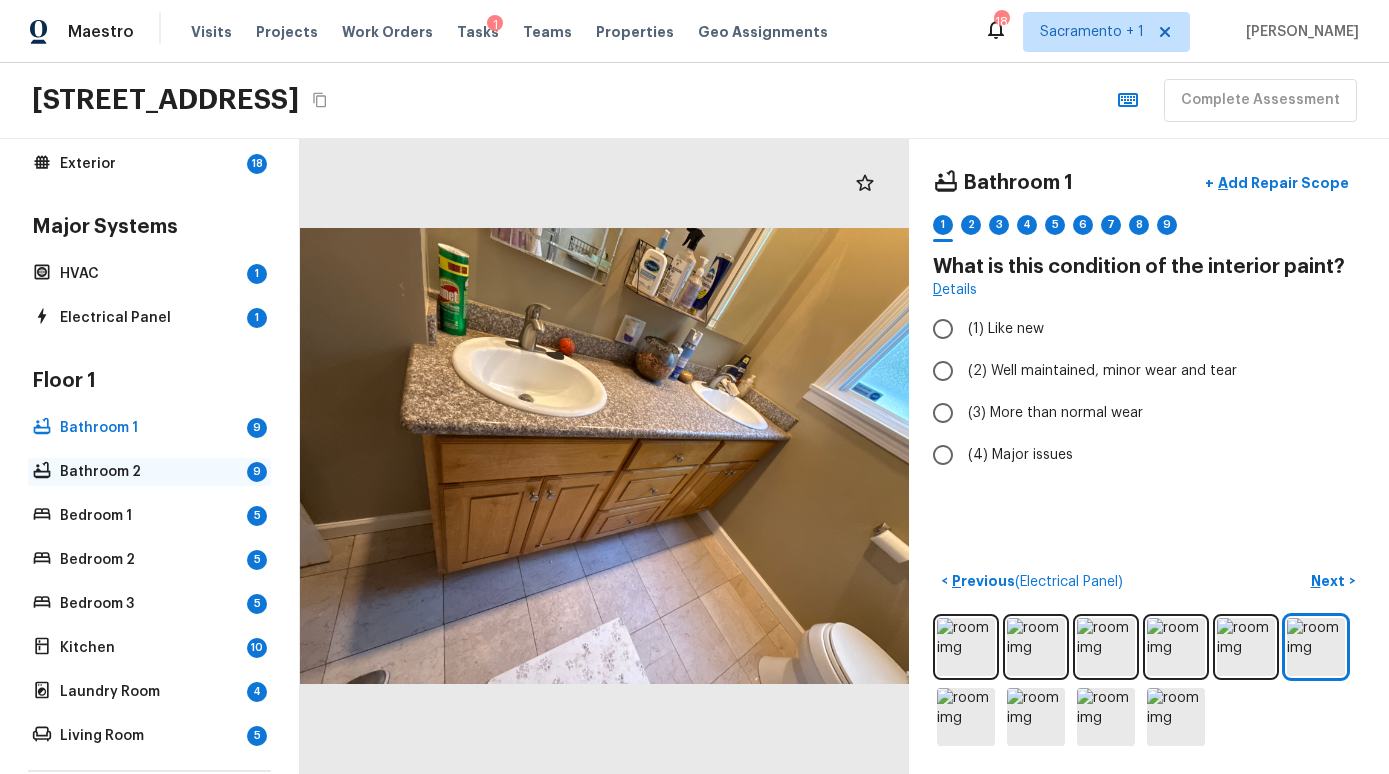 click on "Bathroom 2" at bounding box center (149, 472) 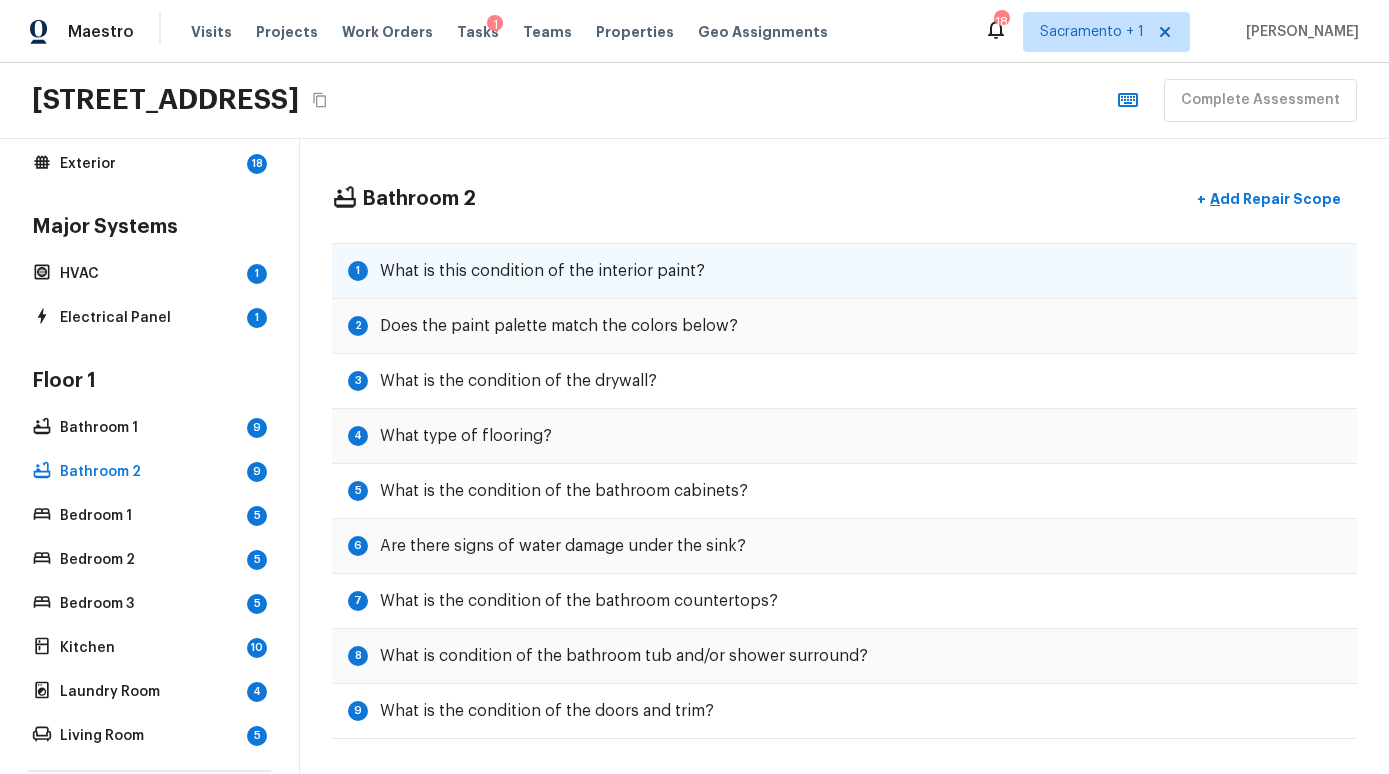 click on "What is this condition of the interior paint?" at bounding box center [542, 271] 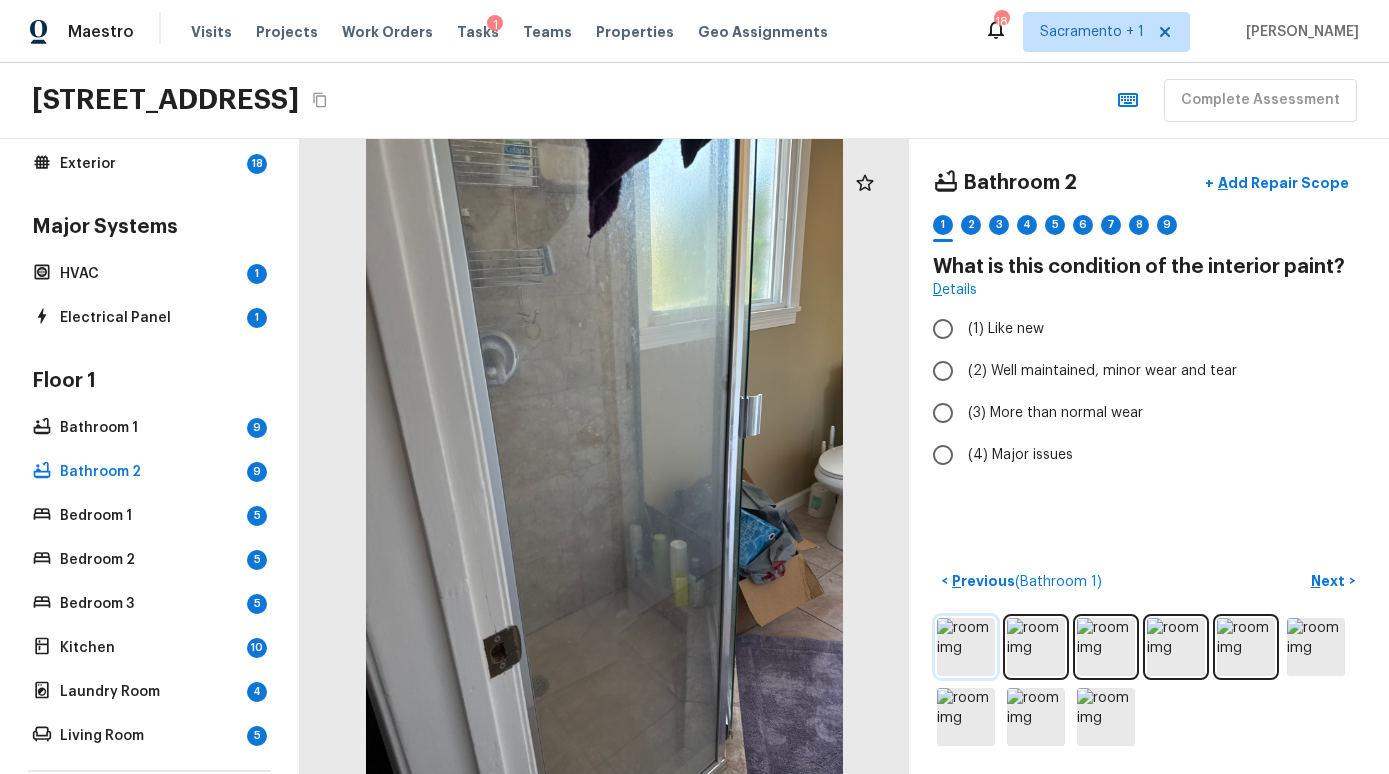 click at bounding box center (966, 647) 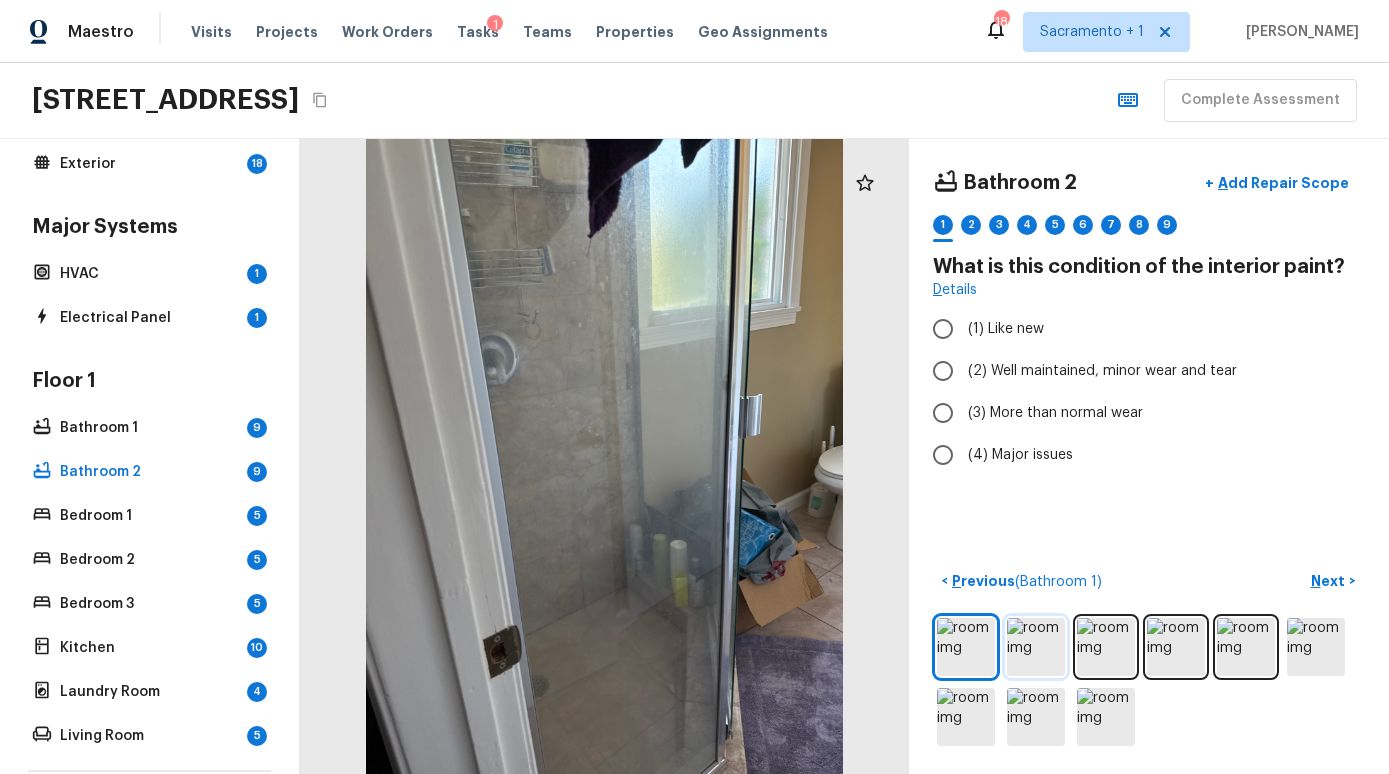 click at bounding box center [1036, 647] 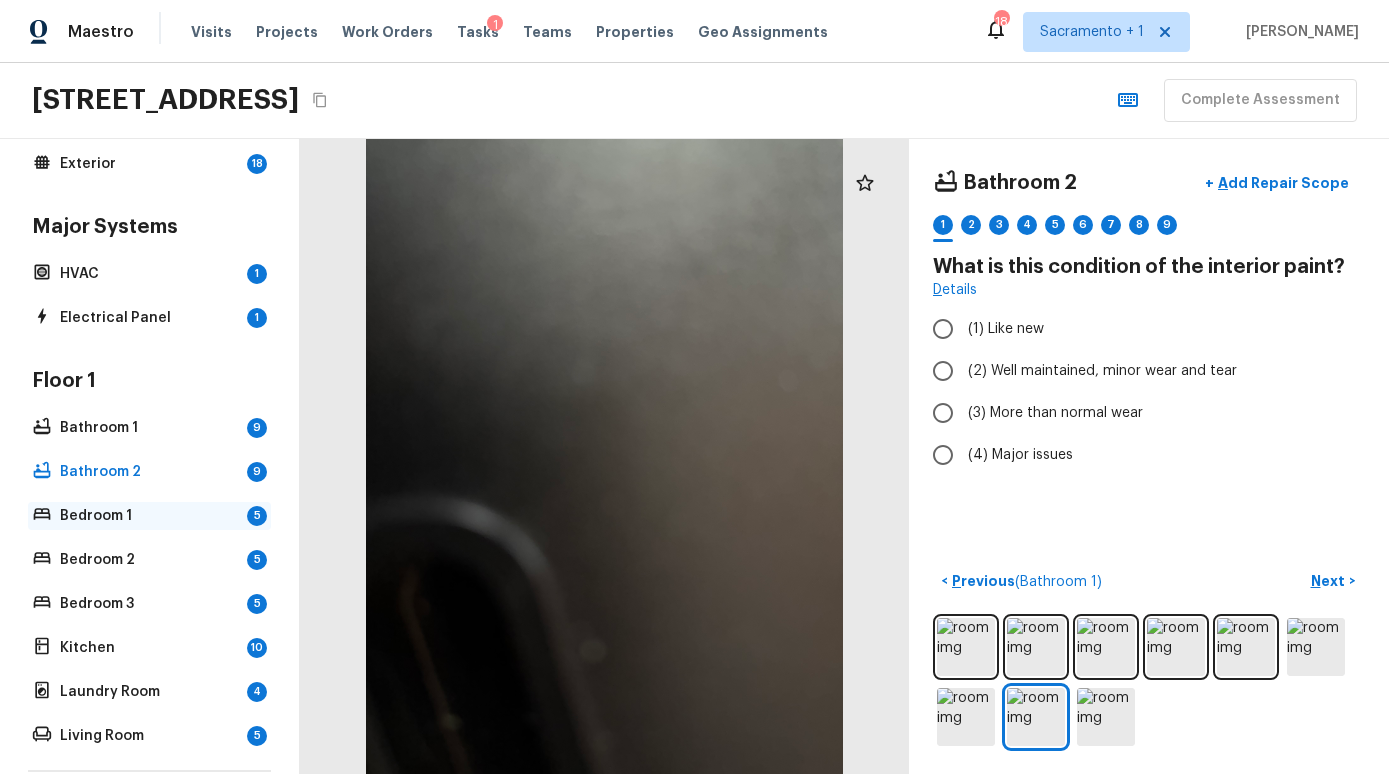 click on "Bedroom 1" at bounding box center (149, 516) 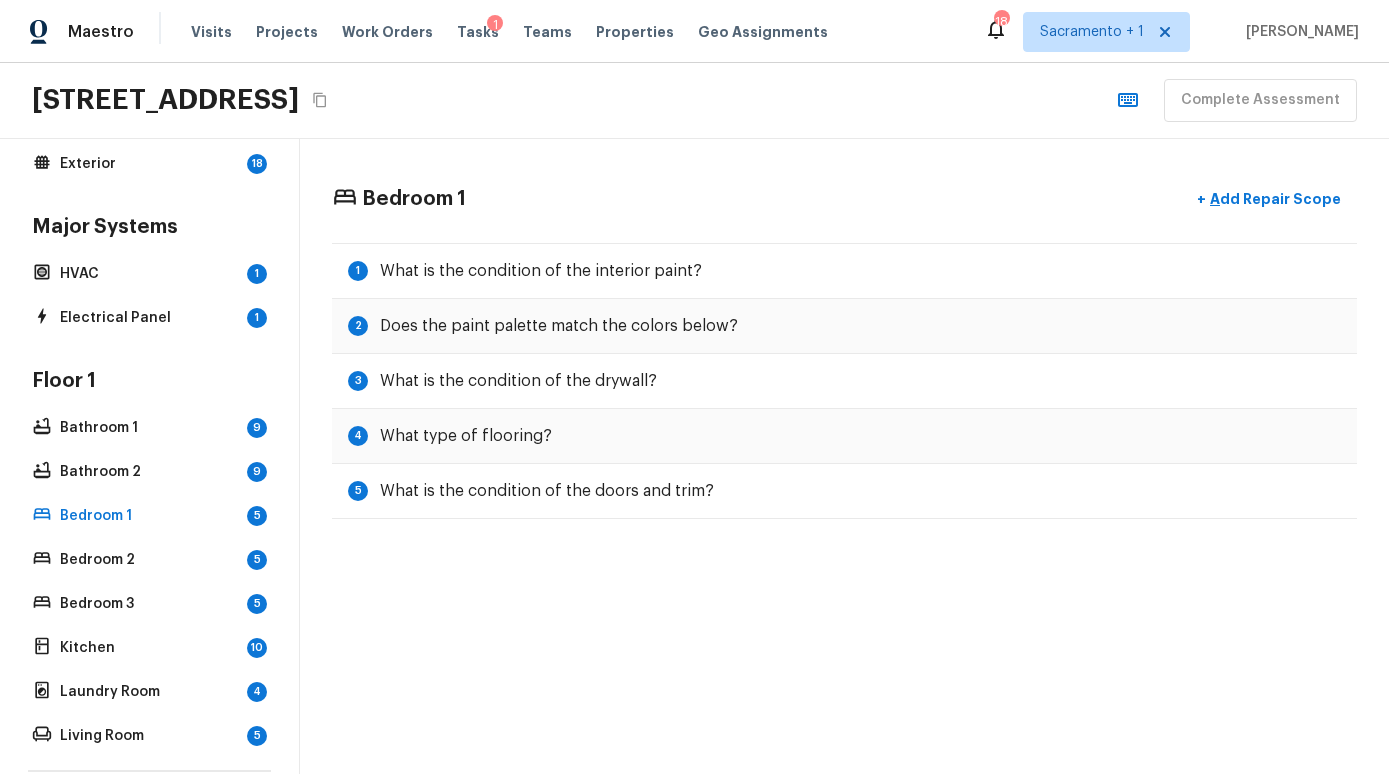 click on "Bedroom 1 + Add Repair Scope" at bounding box center [844, 199] 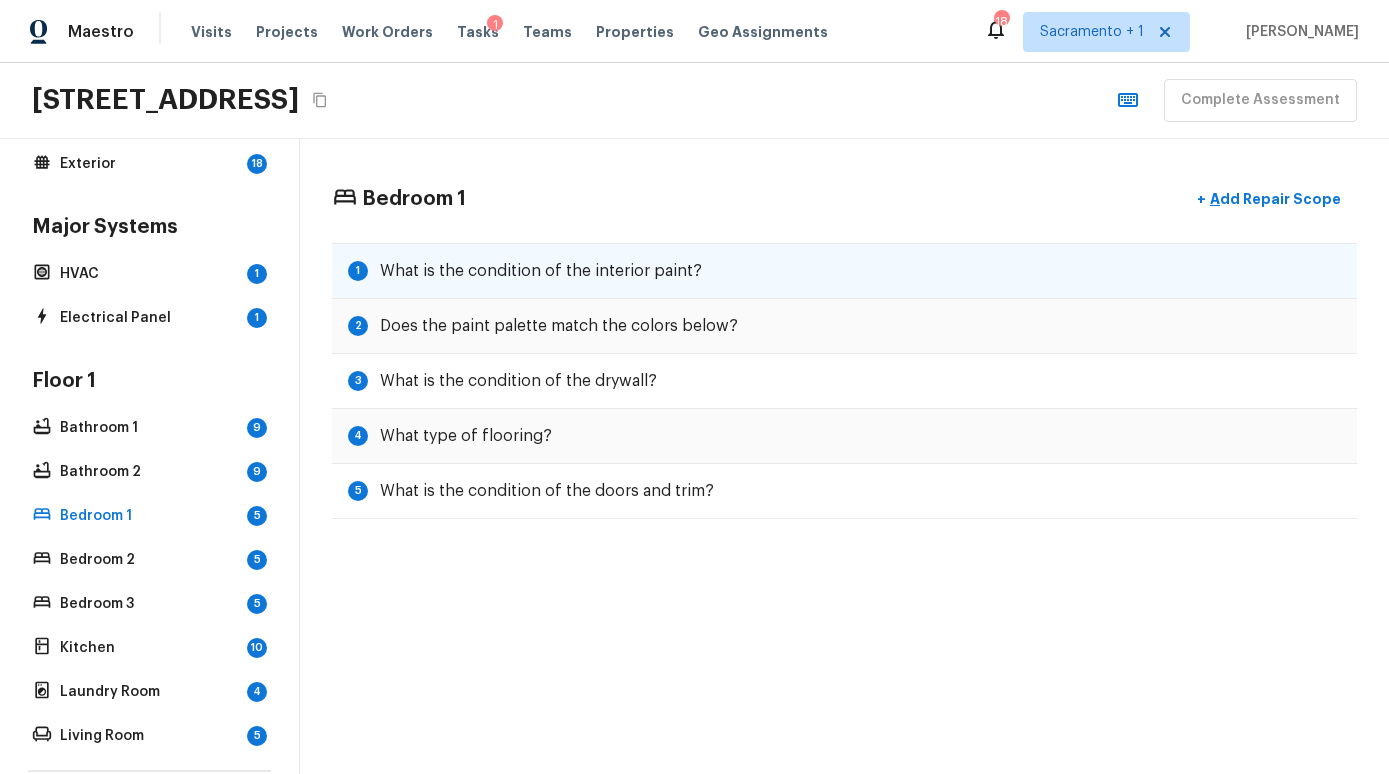 click on "What is the condition of the interior paint?" at bounding box center [541, 271] 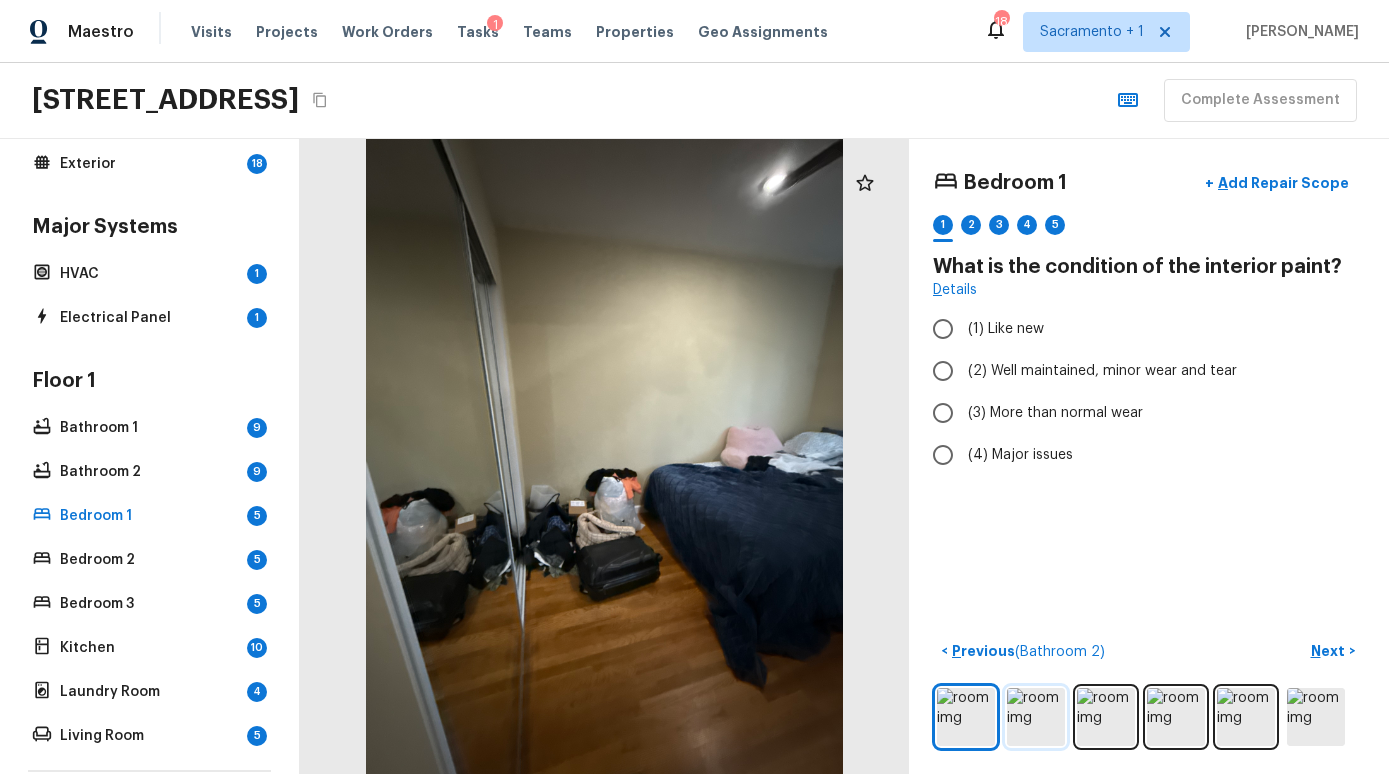 click at bounding box center (1036, 717) 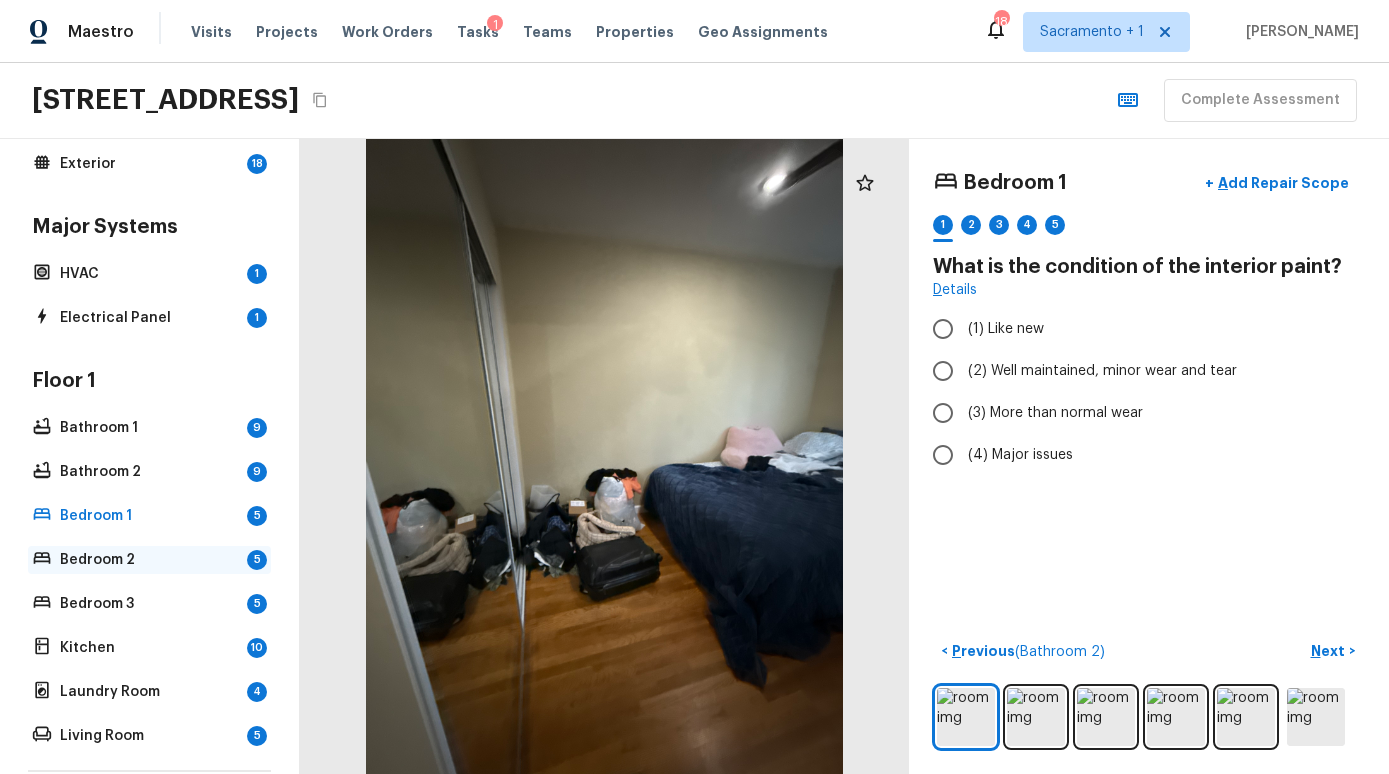 click on "Bedroom 2" at bounding box center (149, 560) 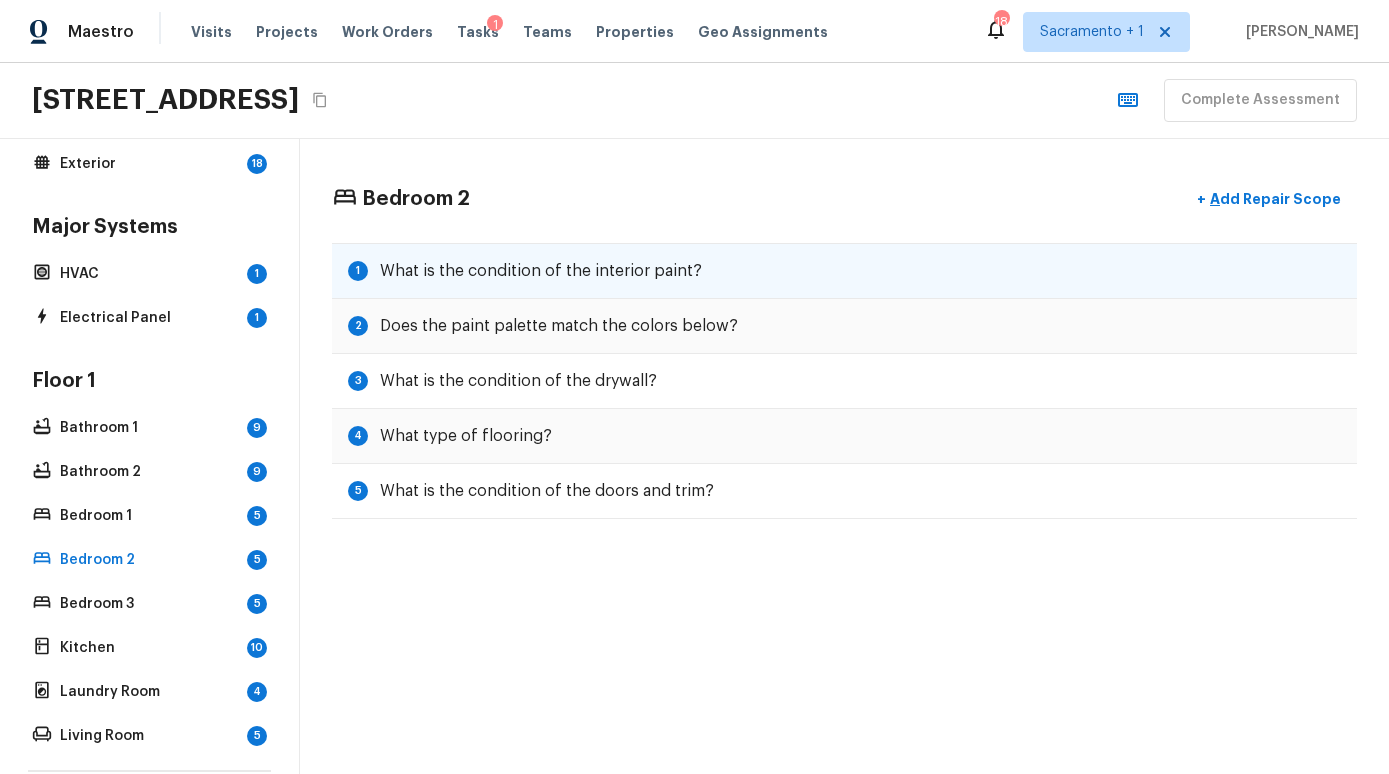 click on "What is the condition of the interior paint?" at bounding box center (541, 271) 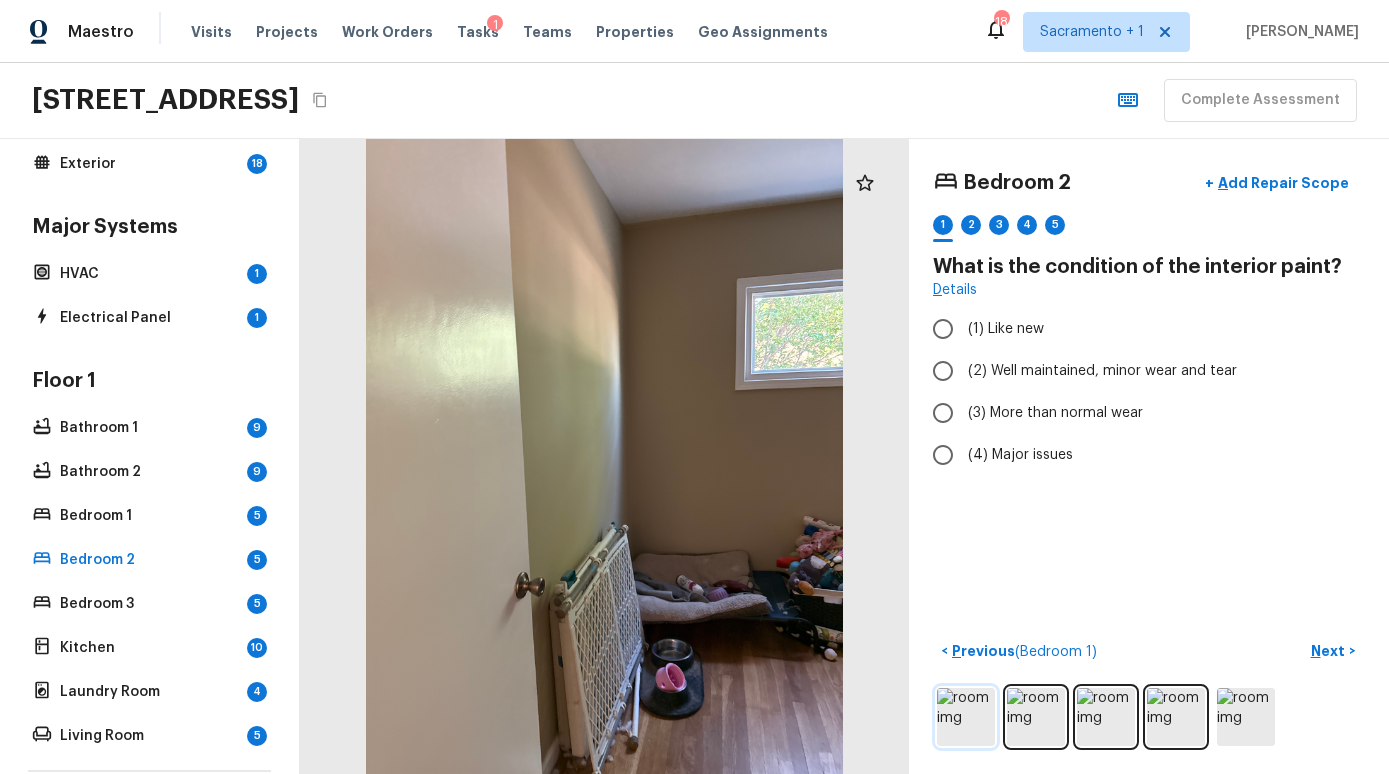 click at bounding box center (966, 717) 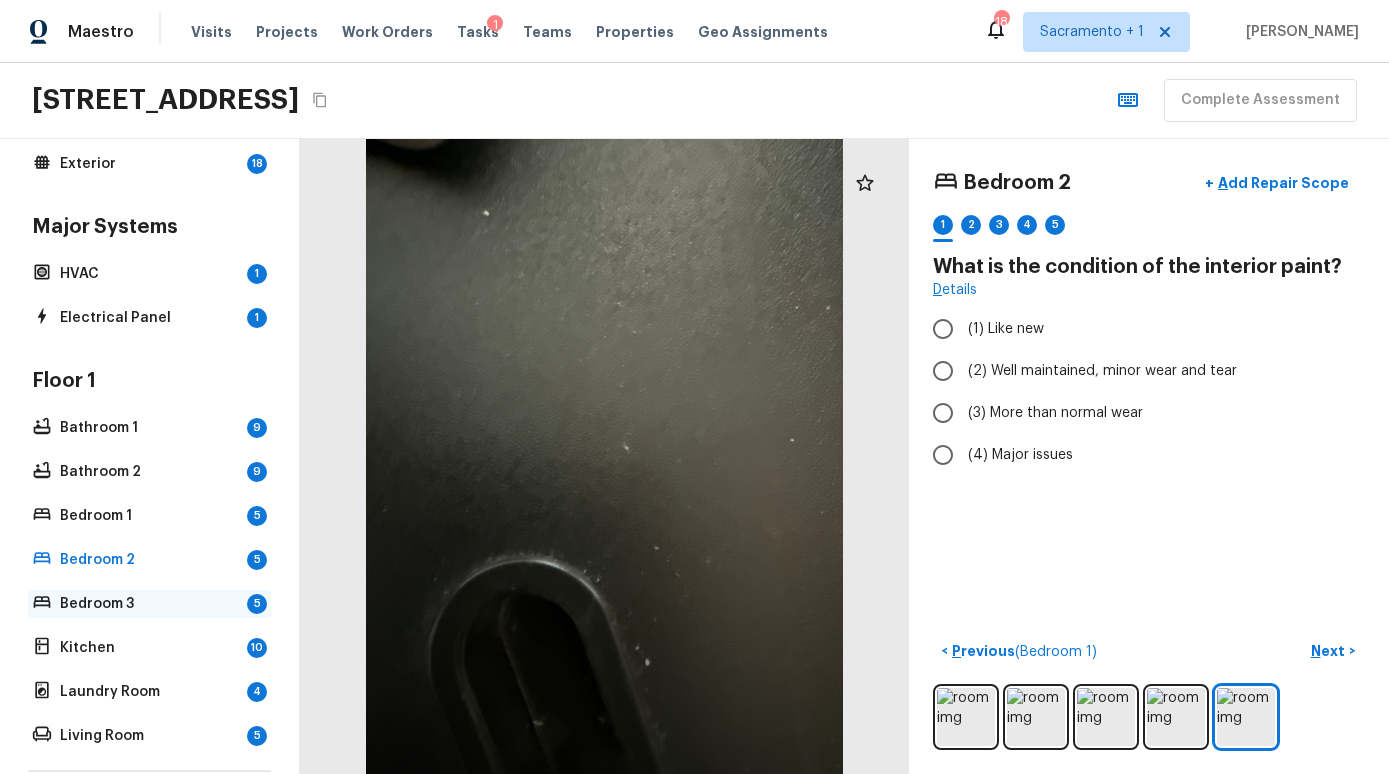 click on "Bedroom 3" at bounding box center [149, 604] 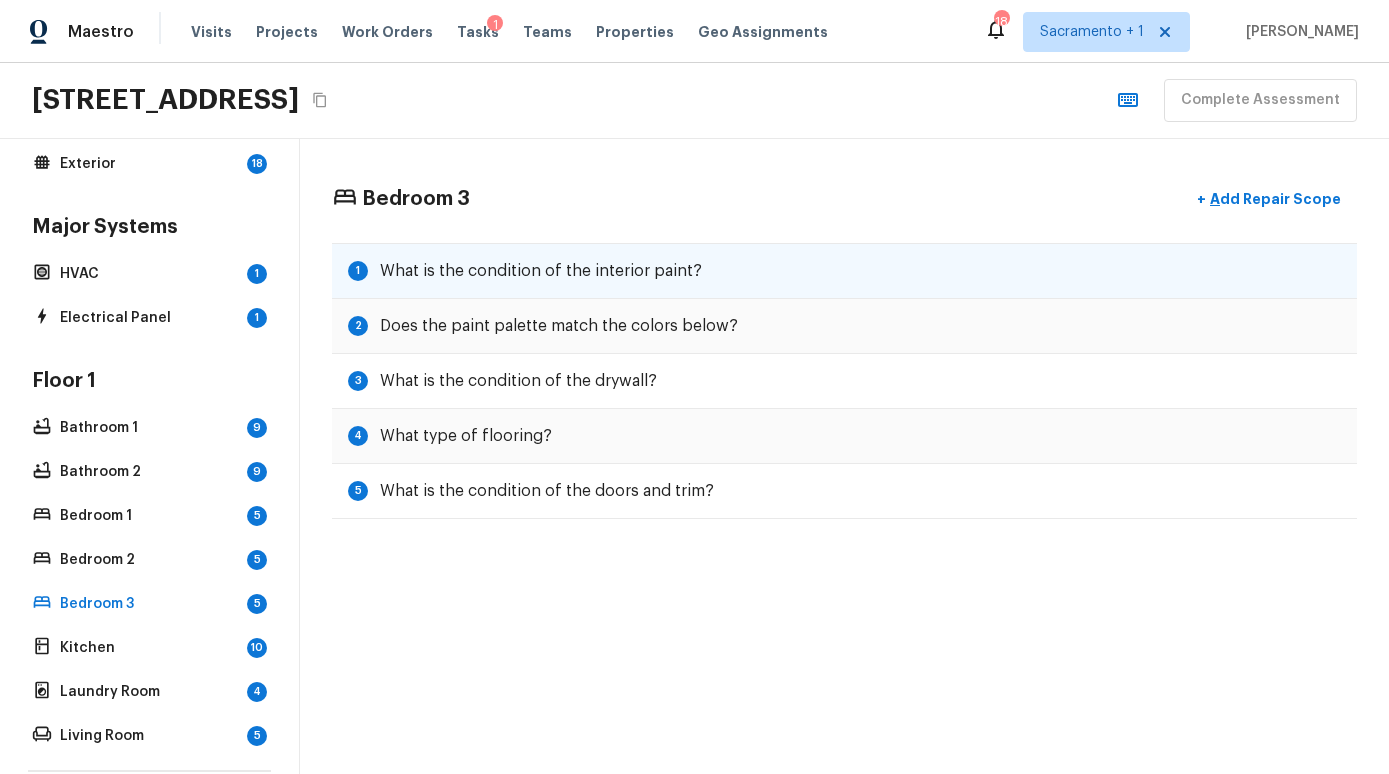click on "What is the condition of the interior paint?" at bounding box center (541, 271) 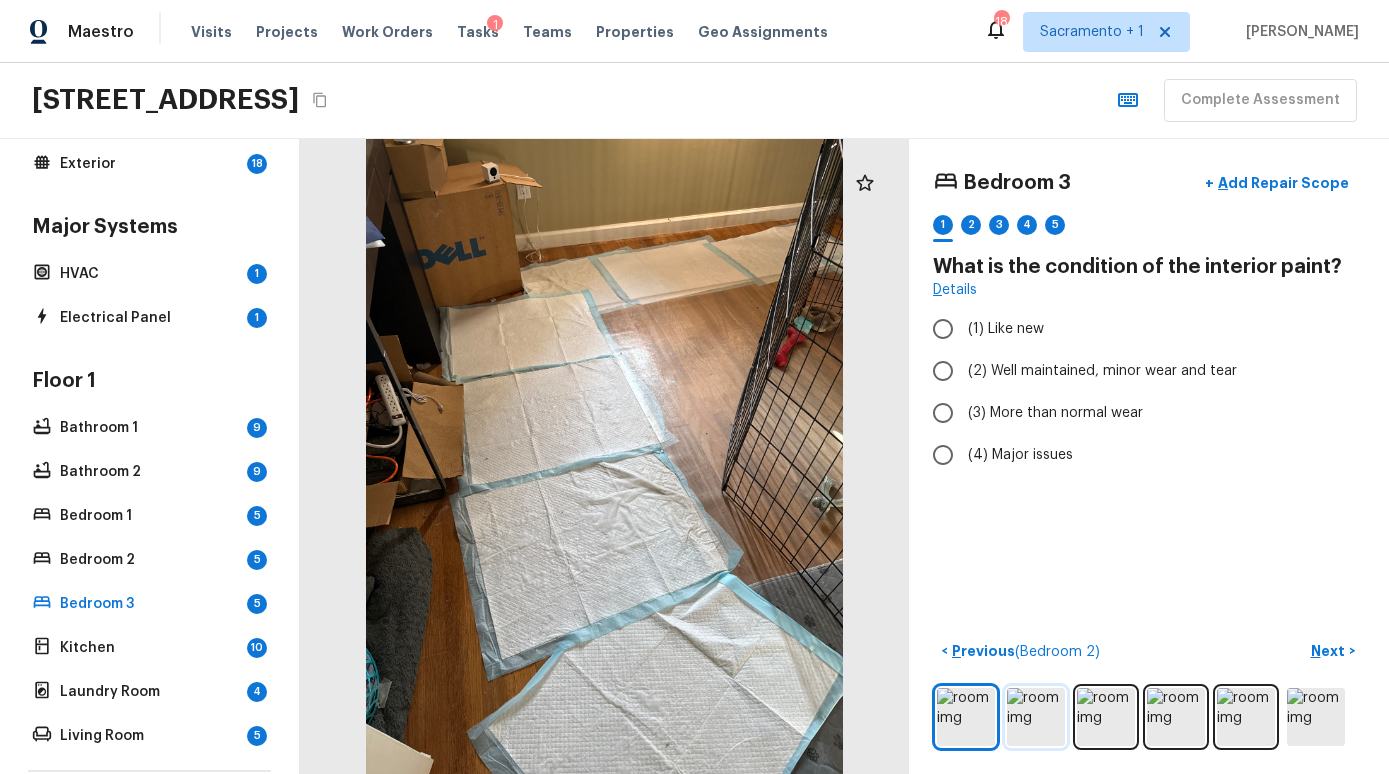 click at bounding box center (1036, 717) 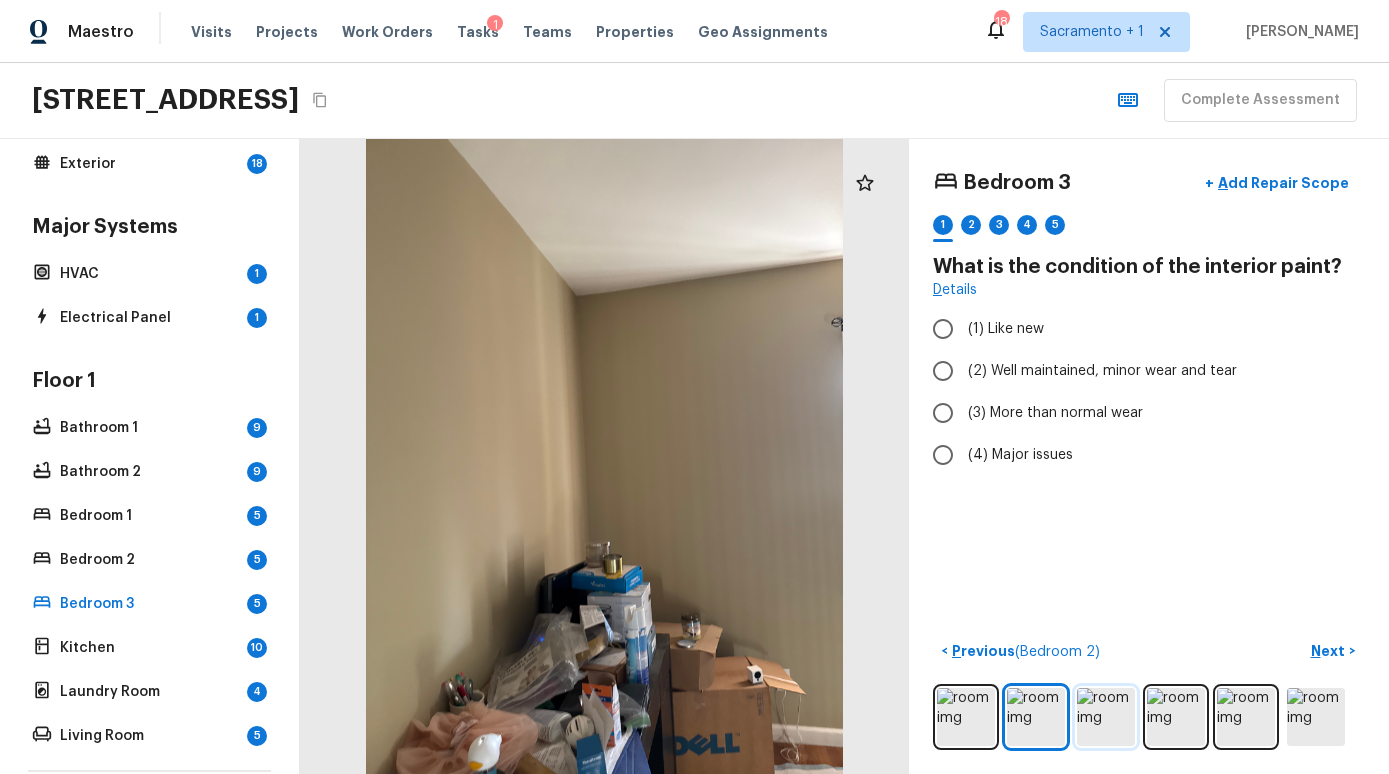 click at bounding box center (1106, 717) 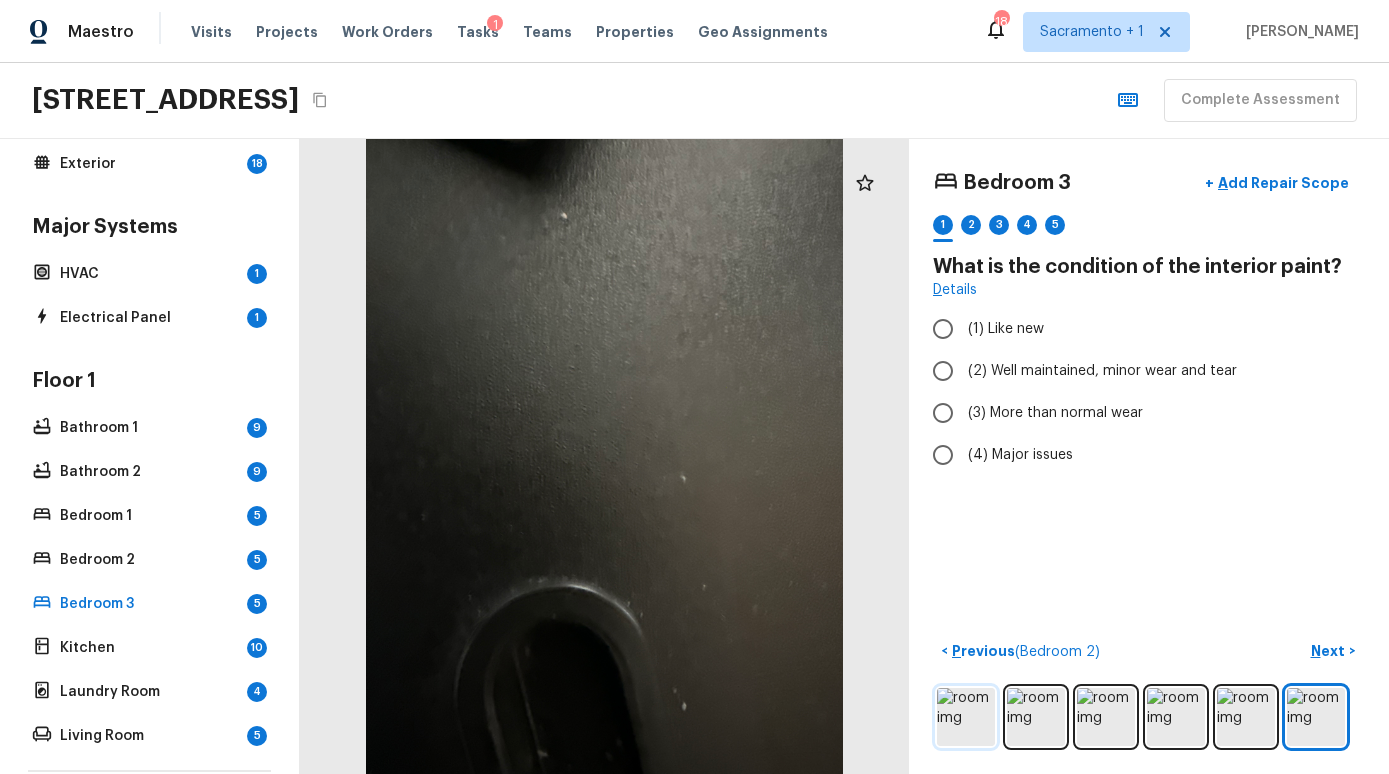 click at bounding box center [966, 717] 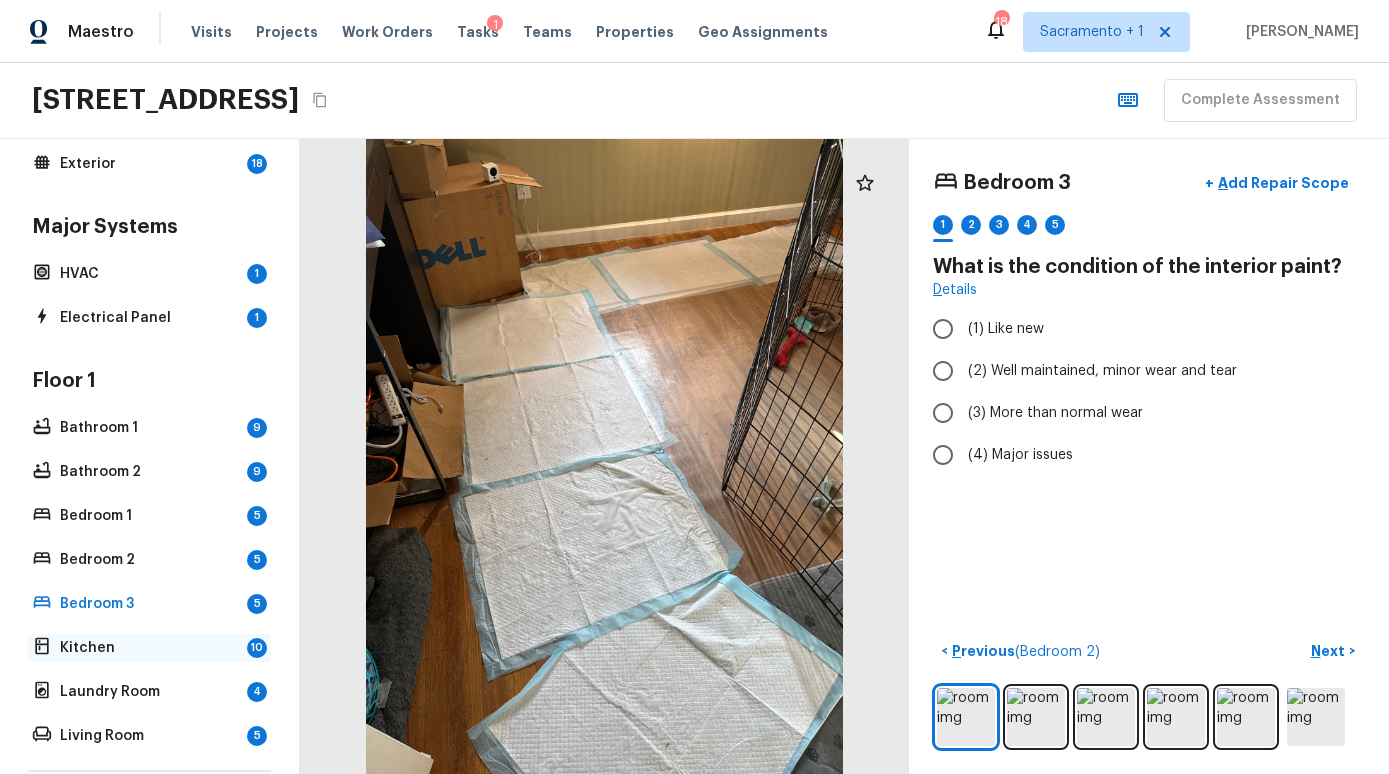 click on "Kitchen" at bounding box center [149, 648] 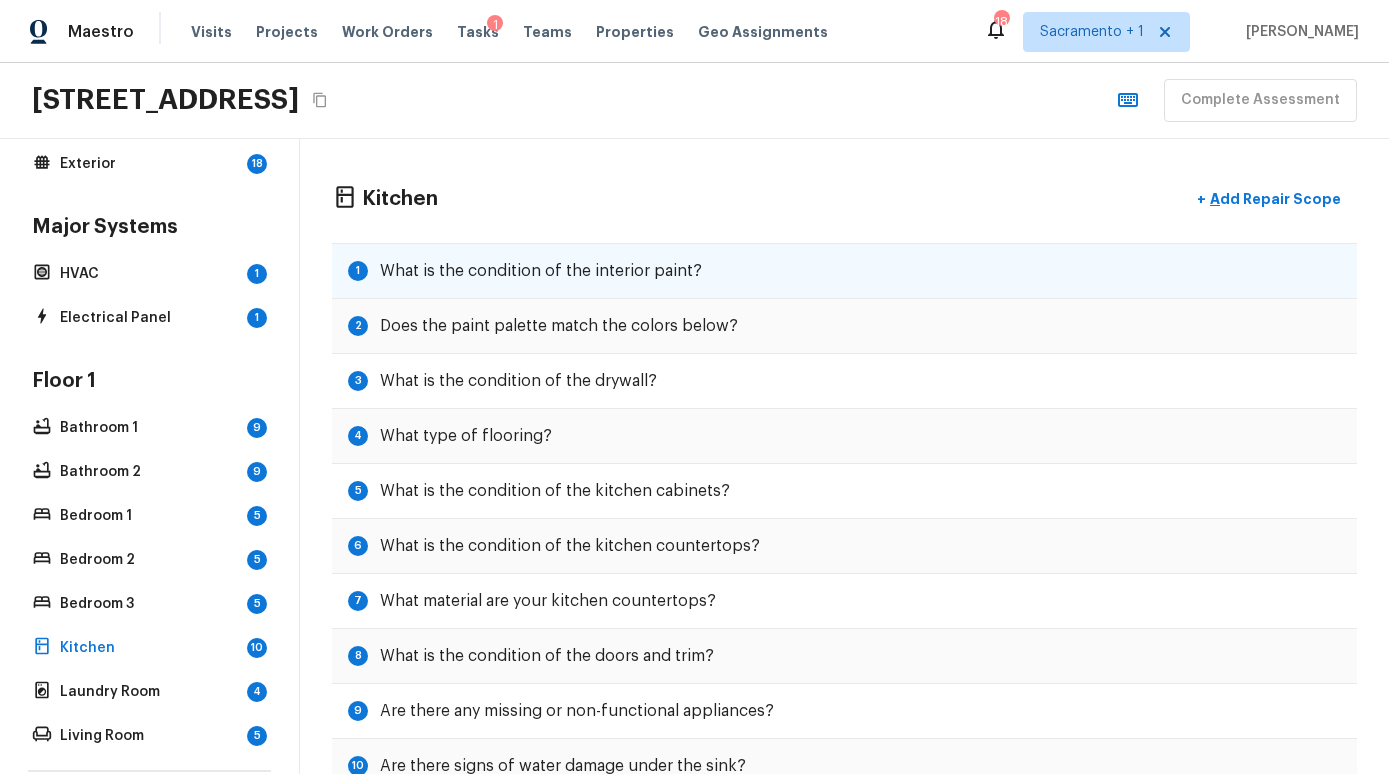 click on "What is the condition of the interior paint?" at bounding box center [541, 271] 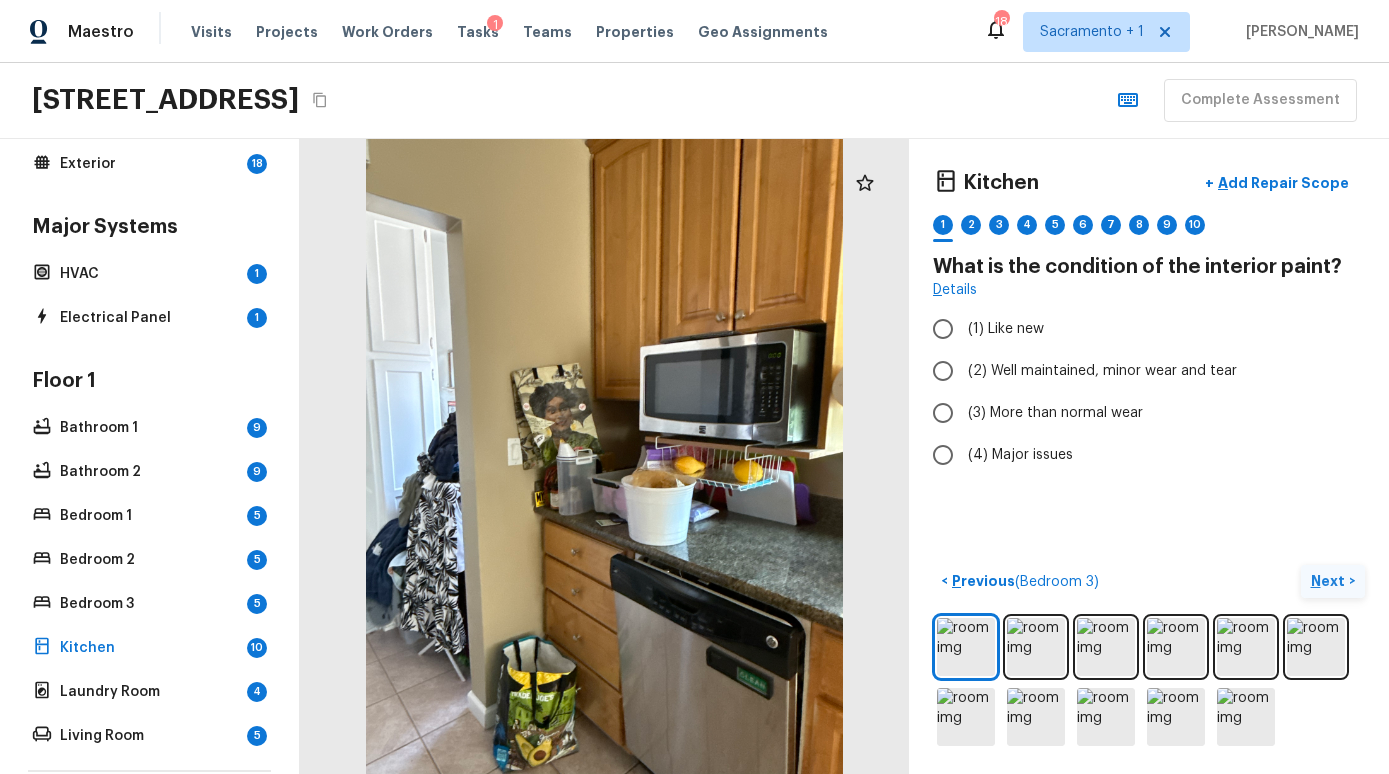 click on "Next >" at bounding box center [1333, 581] 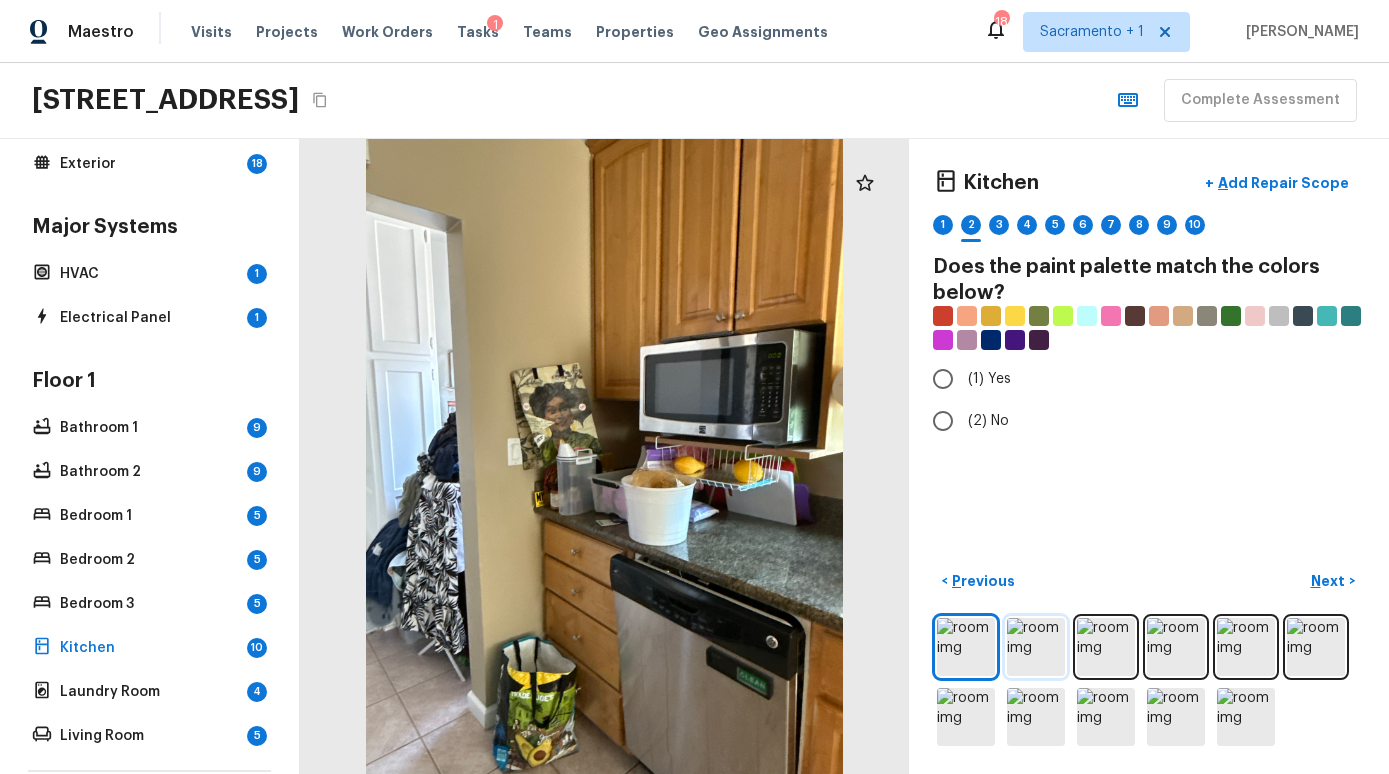 click at bounding box center (1036, 647) 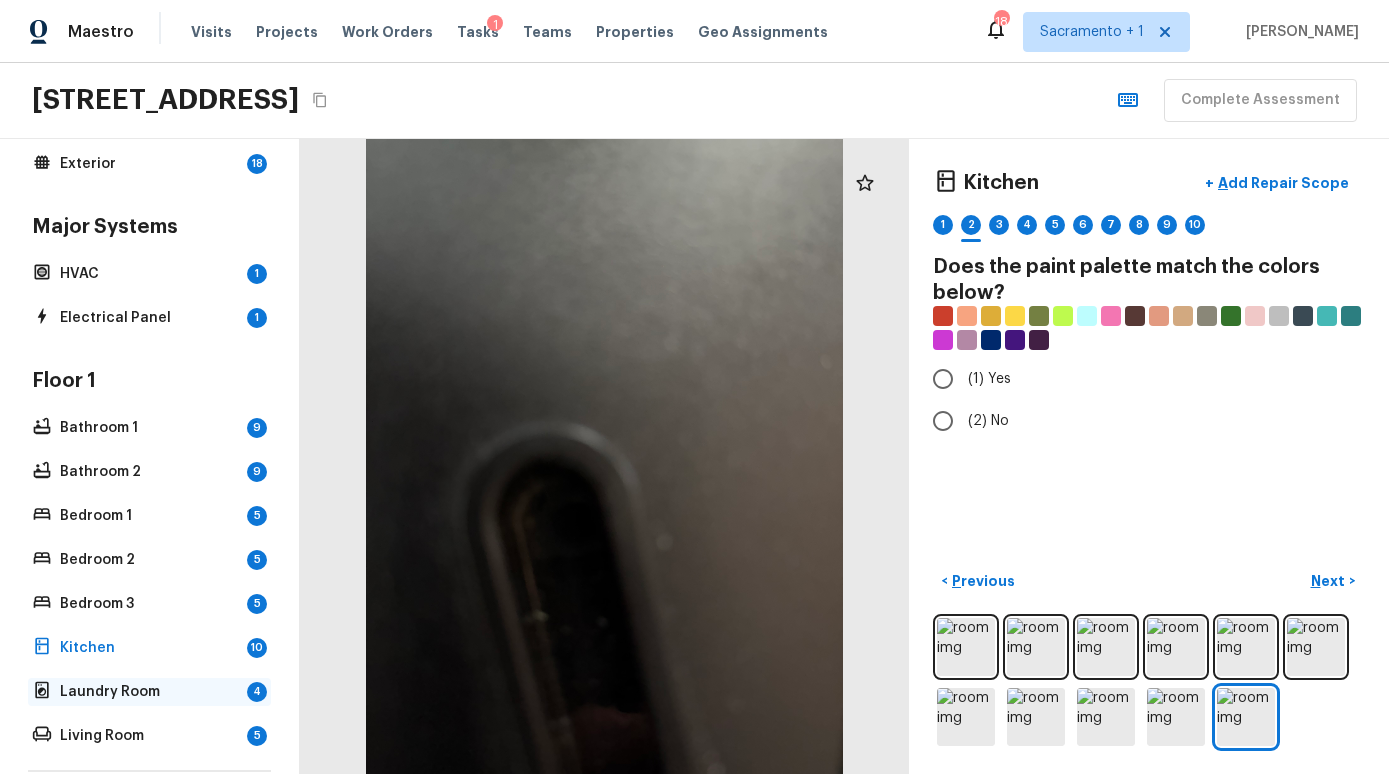 click on "Laundry Room" at bounding box center (149, 692) 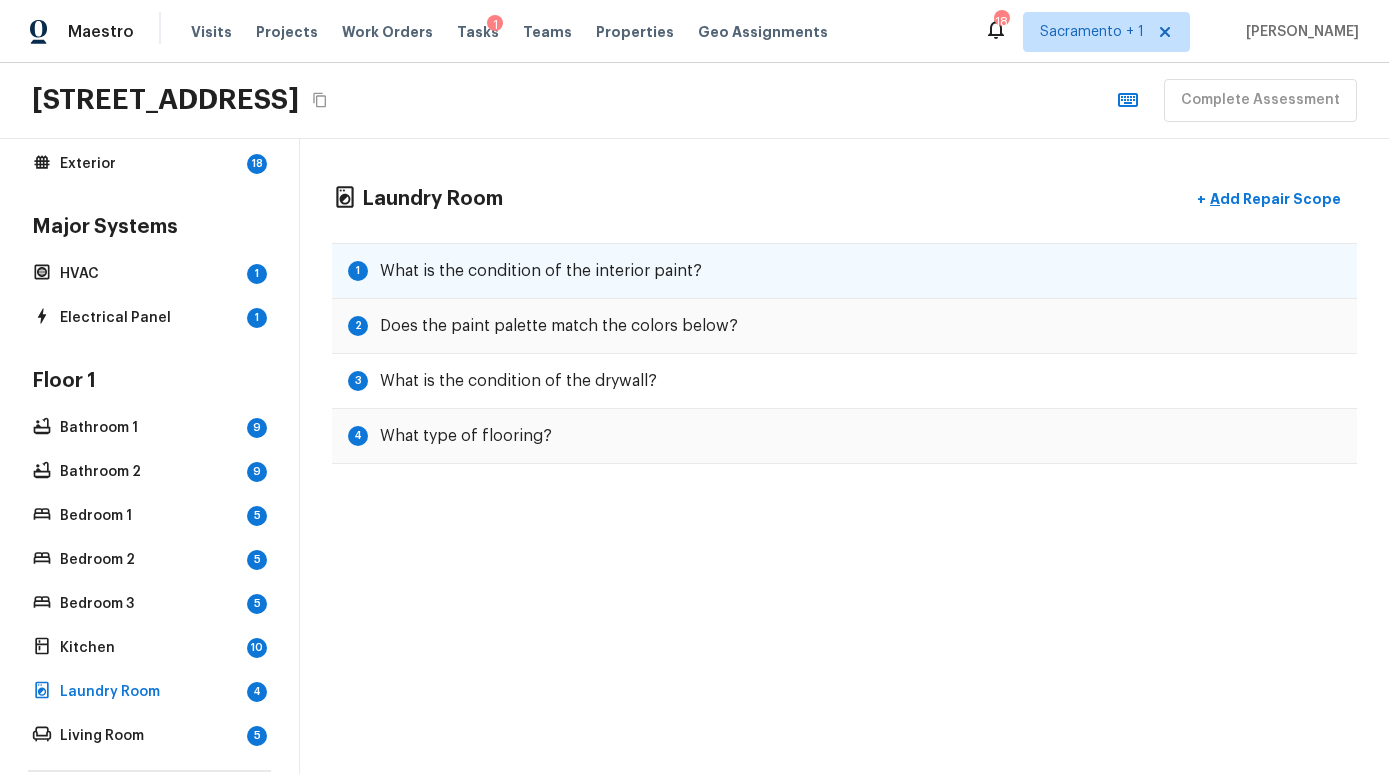 click on "What is the condition of the interior paint?" at bounding box center (541, 271) 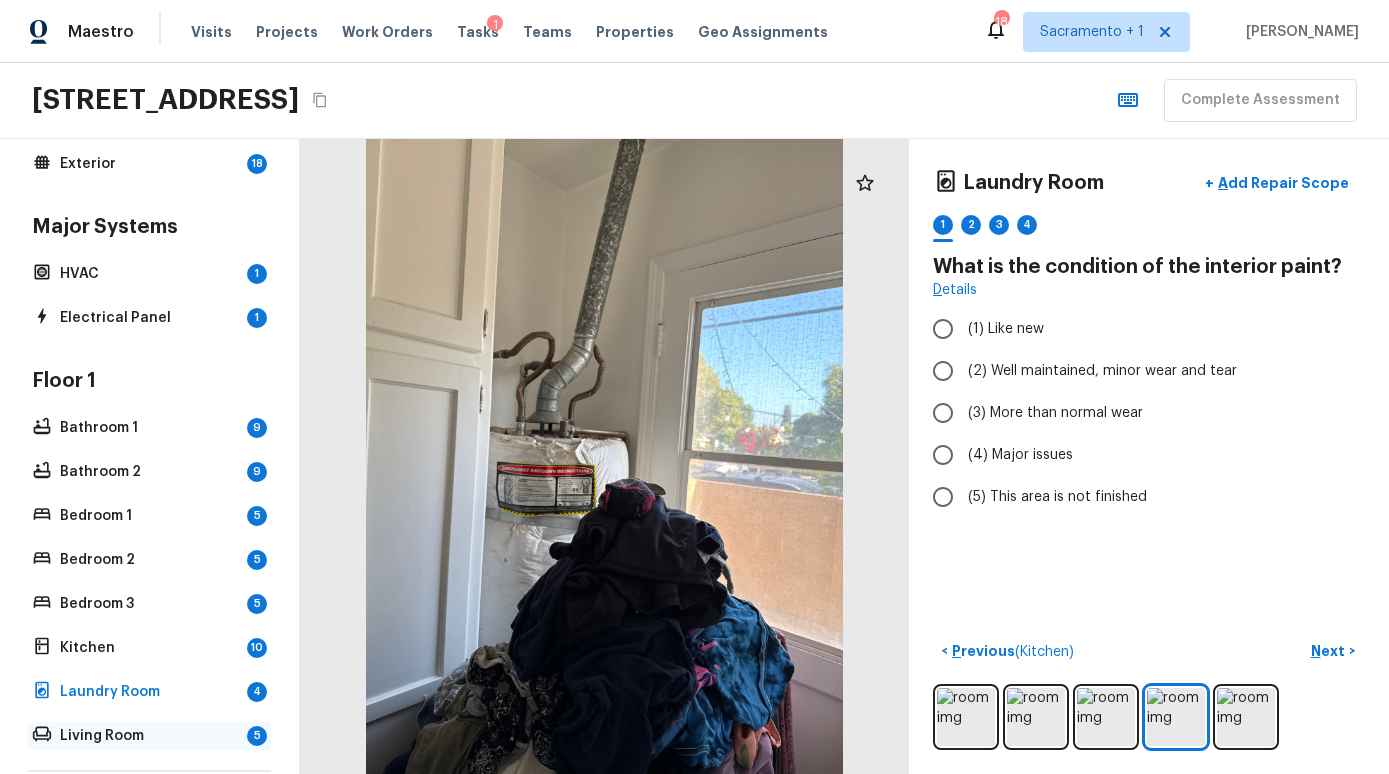 click on "Living Room" at bounding box center (149, 736) 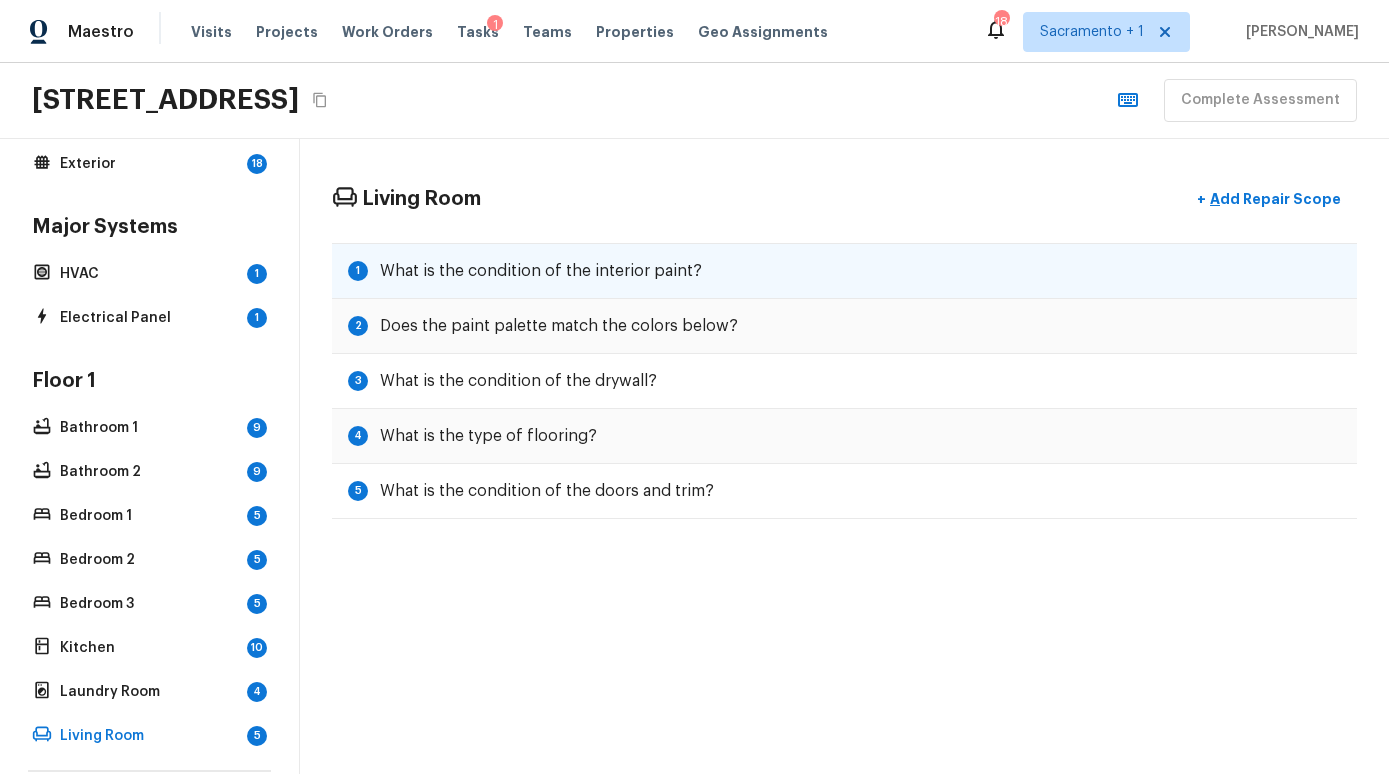 click on "1 What is the condition of the interior paint?" at bounding box center (844, 271) 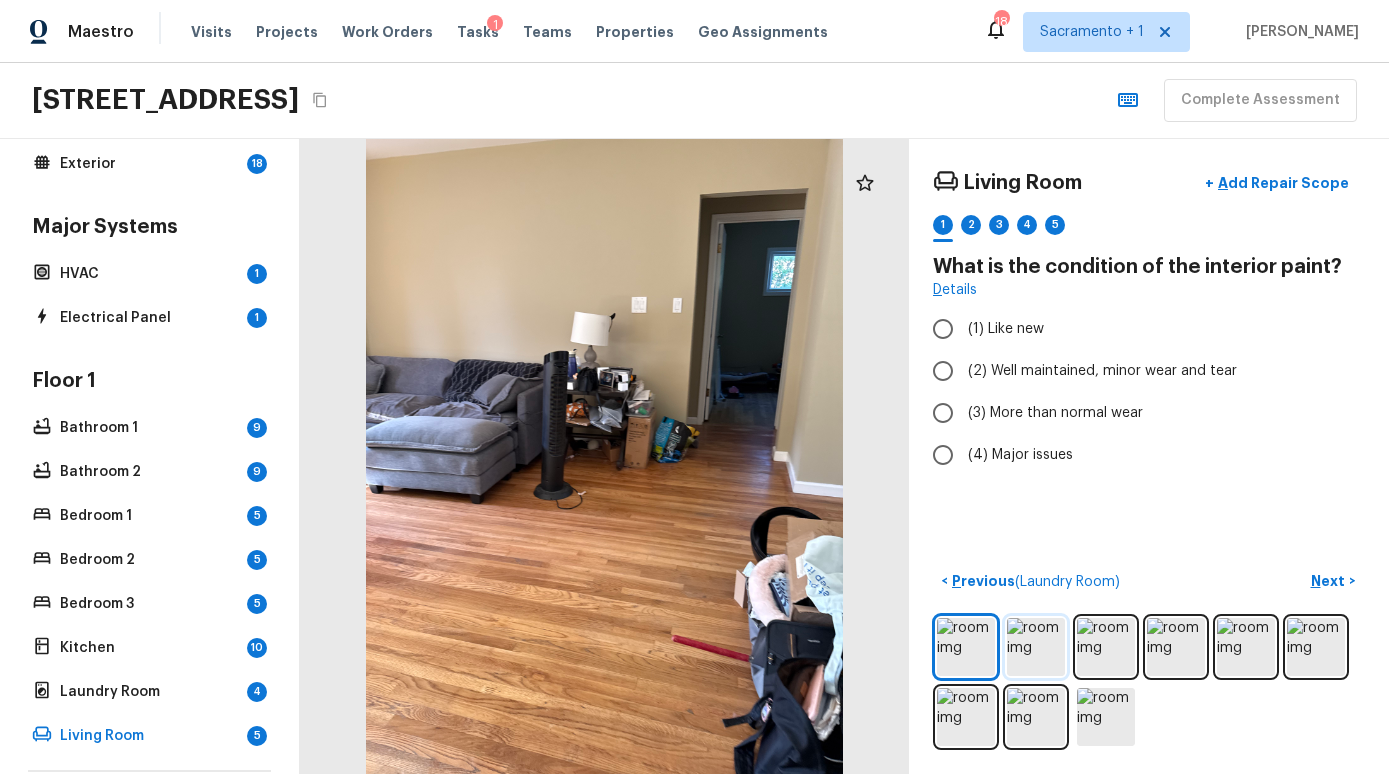 click at bounding box center [1036, 647] 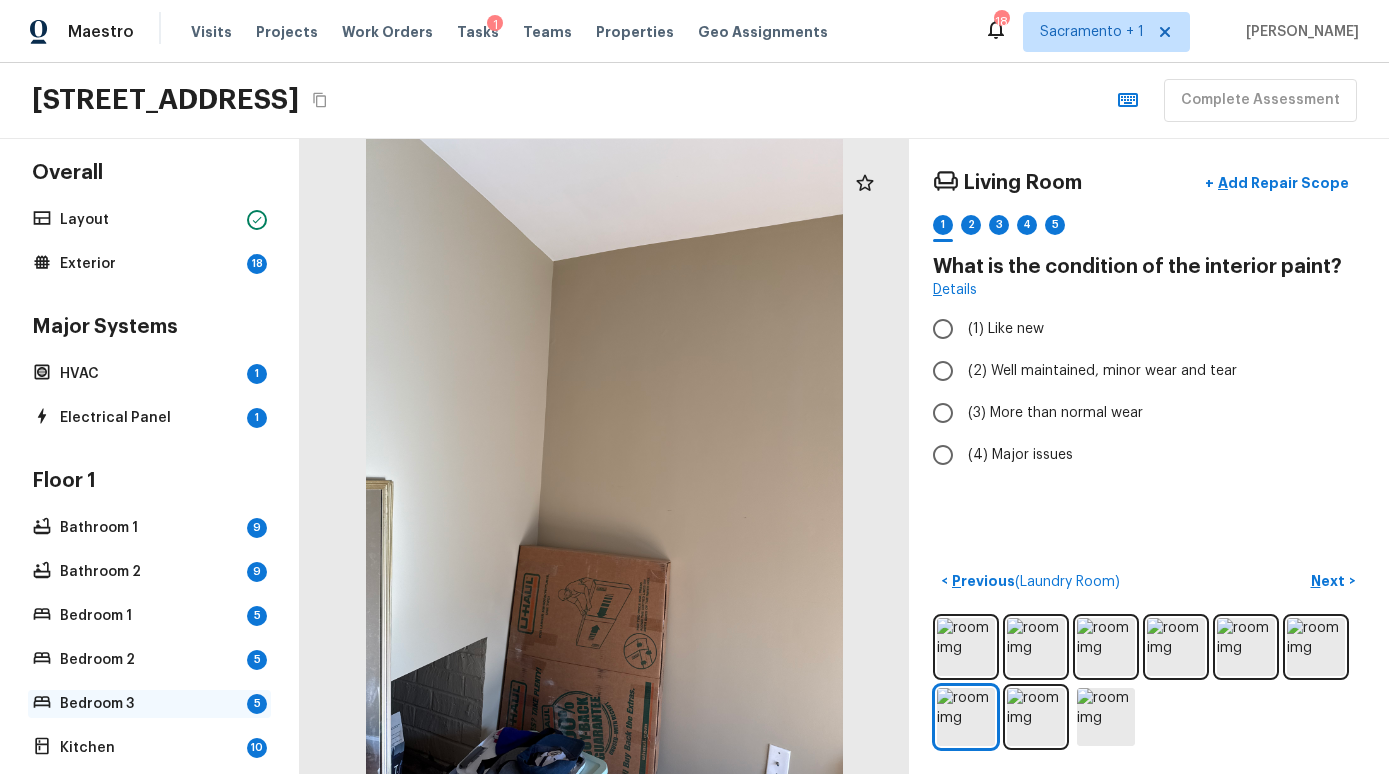scroll, scrollTop: 0, scrollLeft: 0, axis: both 